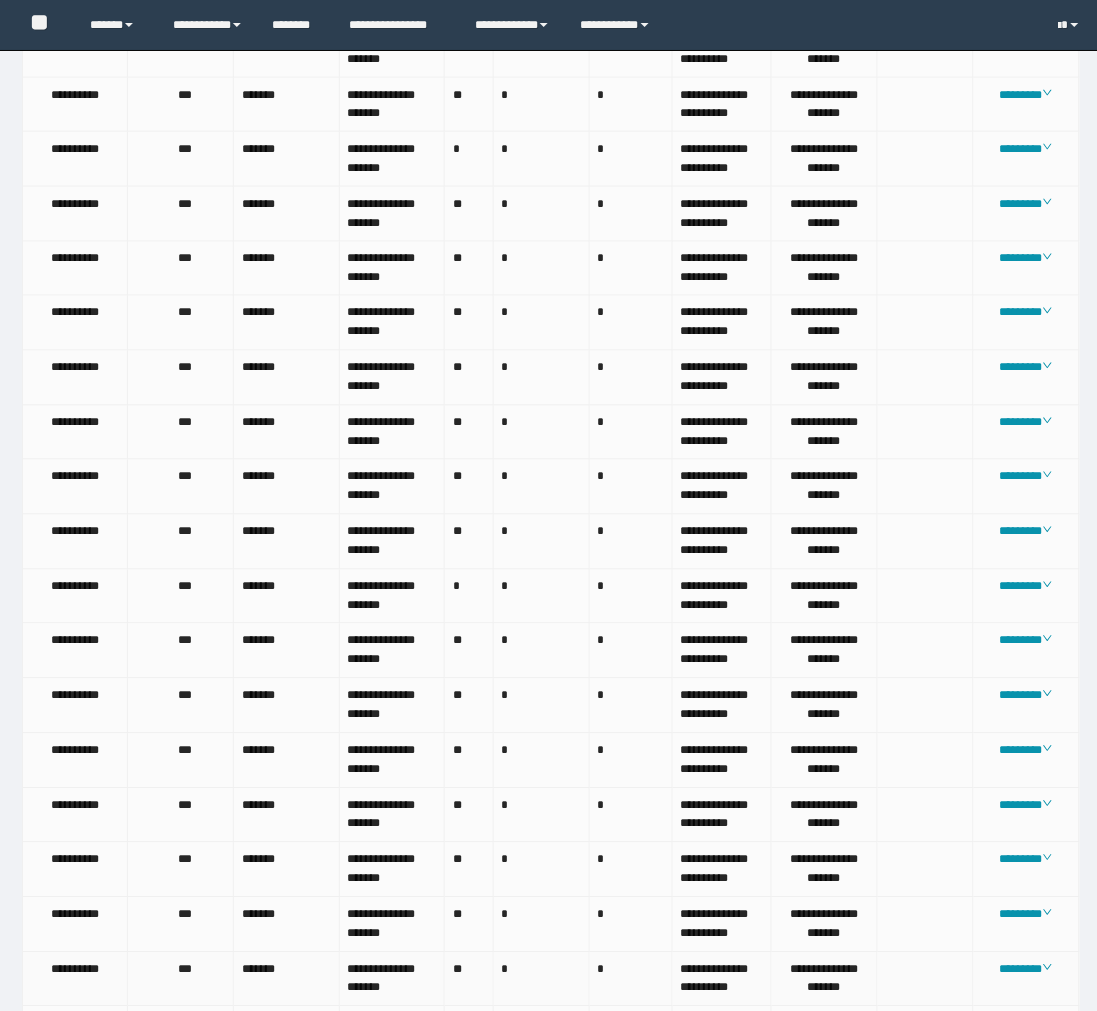 scroll, scrollTop: 666, scrollLeft: 0, axis: vertical 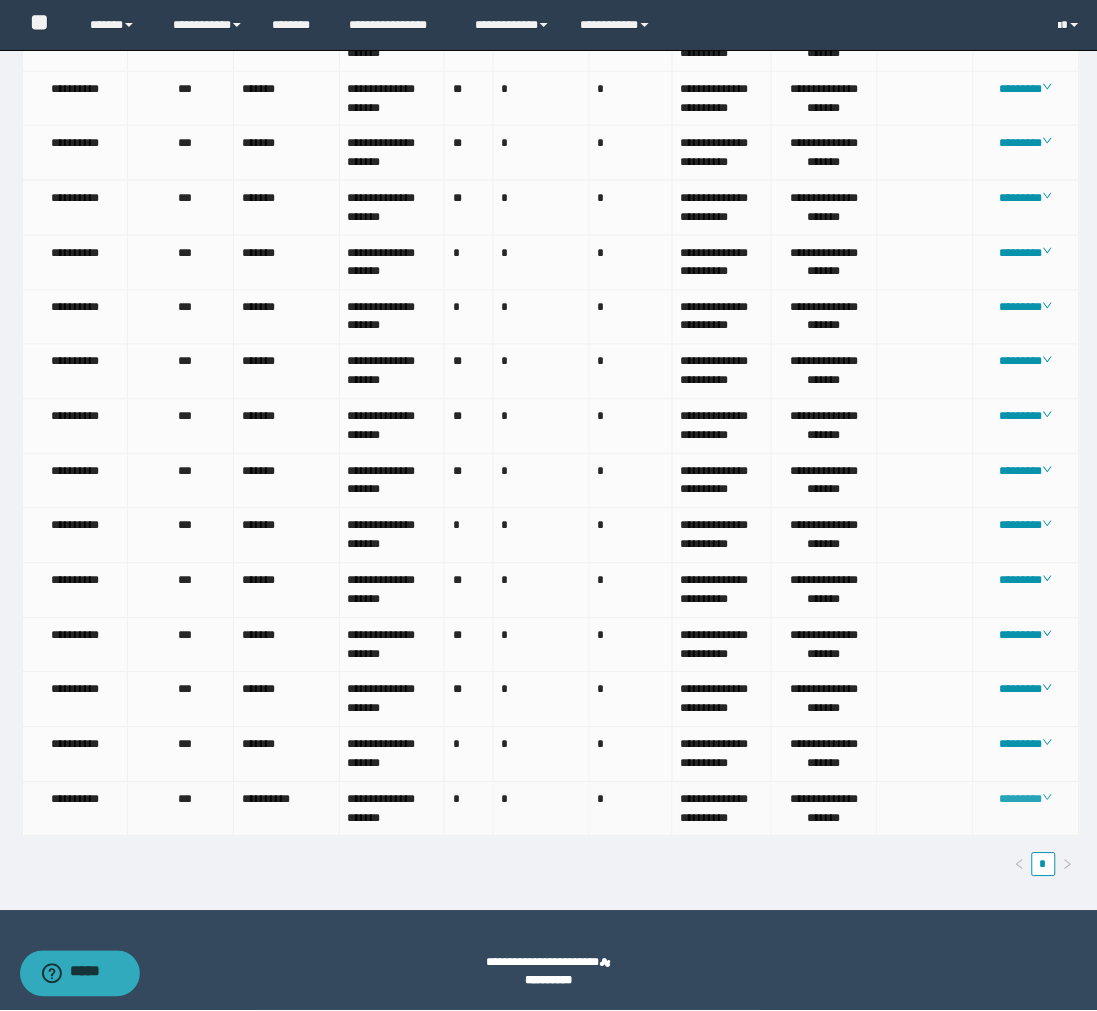click on "********" at bounding box center [1026, 800] 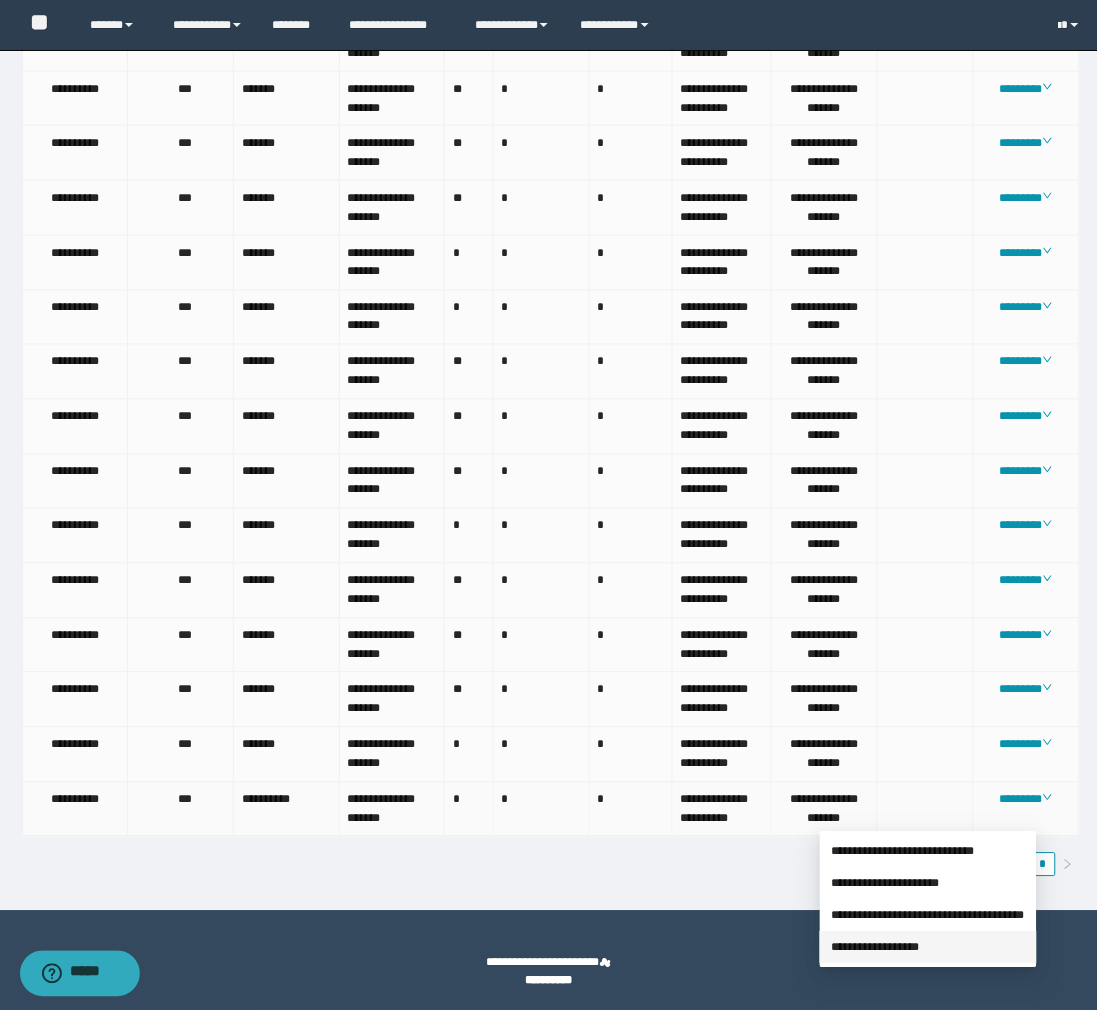 click on "**********" at bounding box center (876, 948) 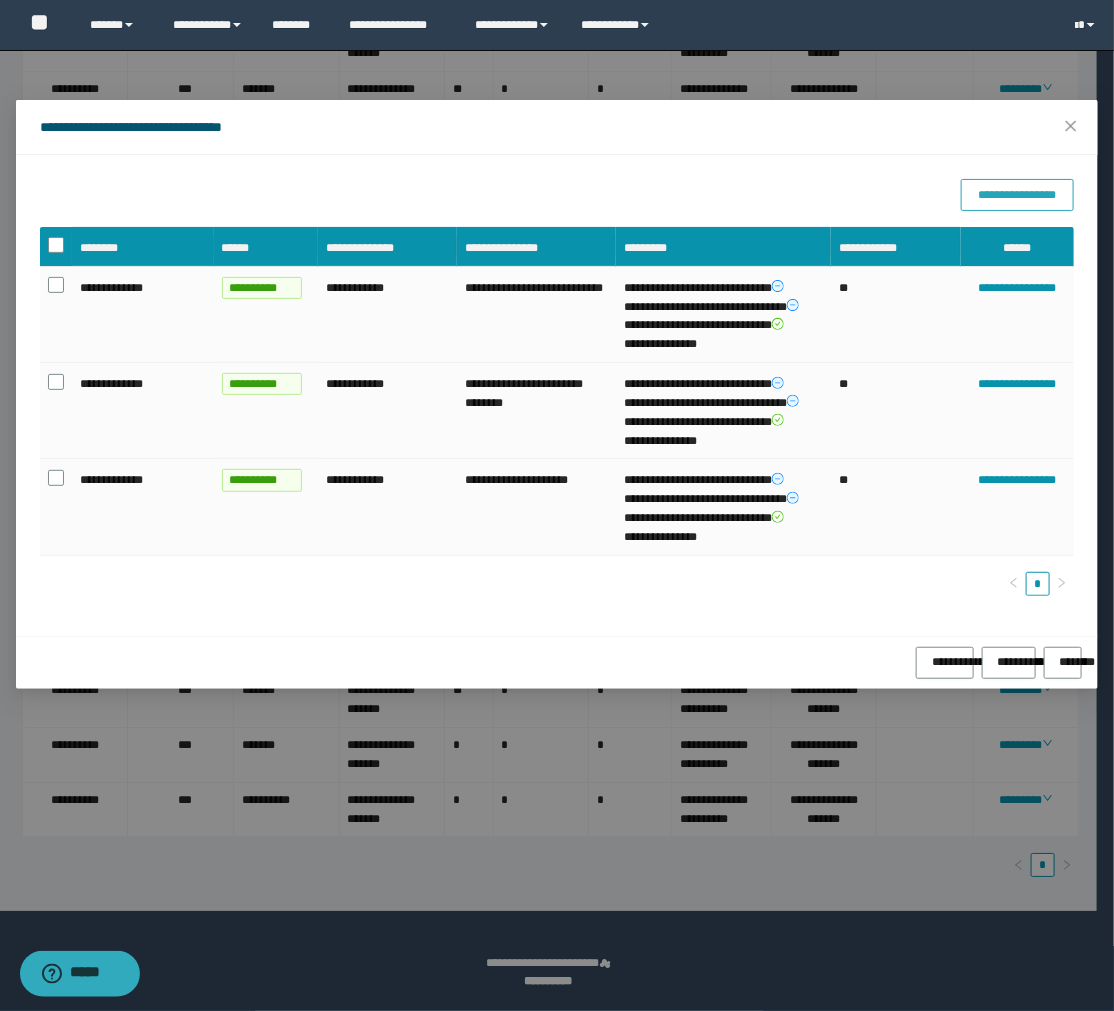 click on "**********" at bounding box center (1017, 195) 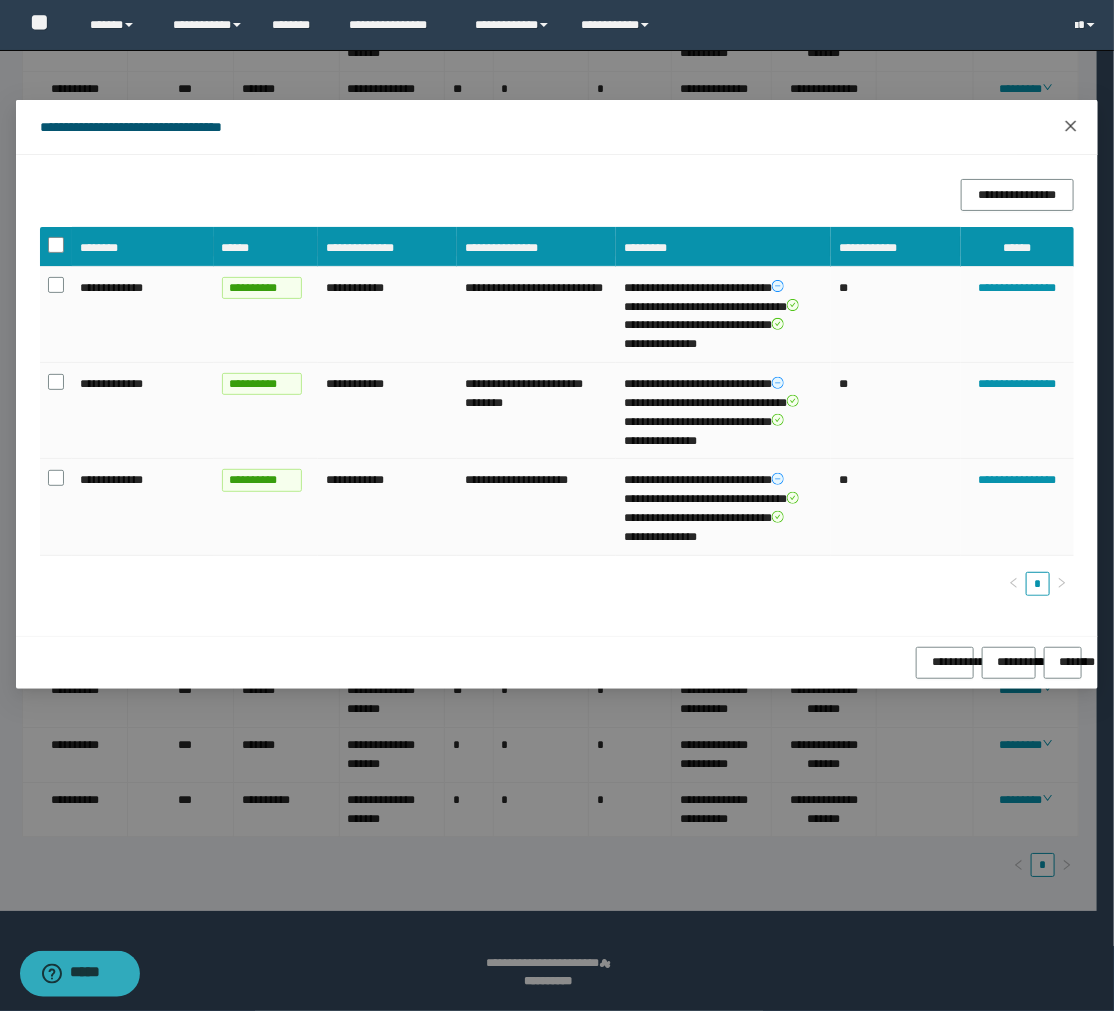 click 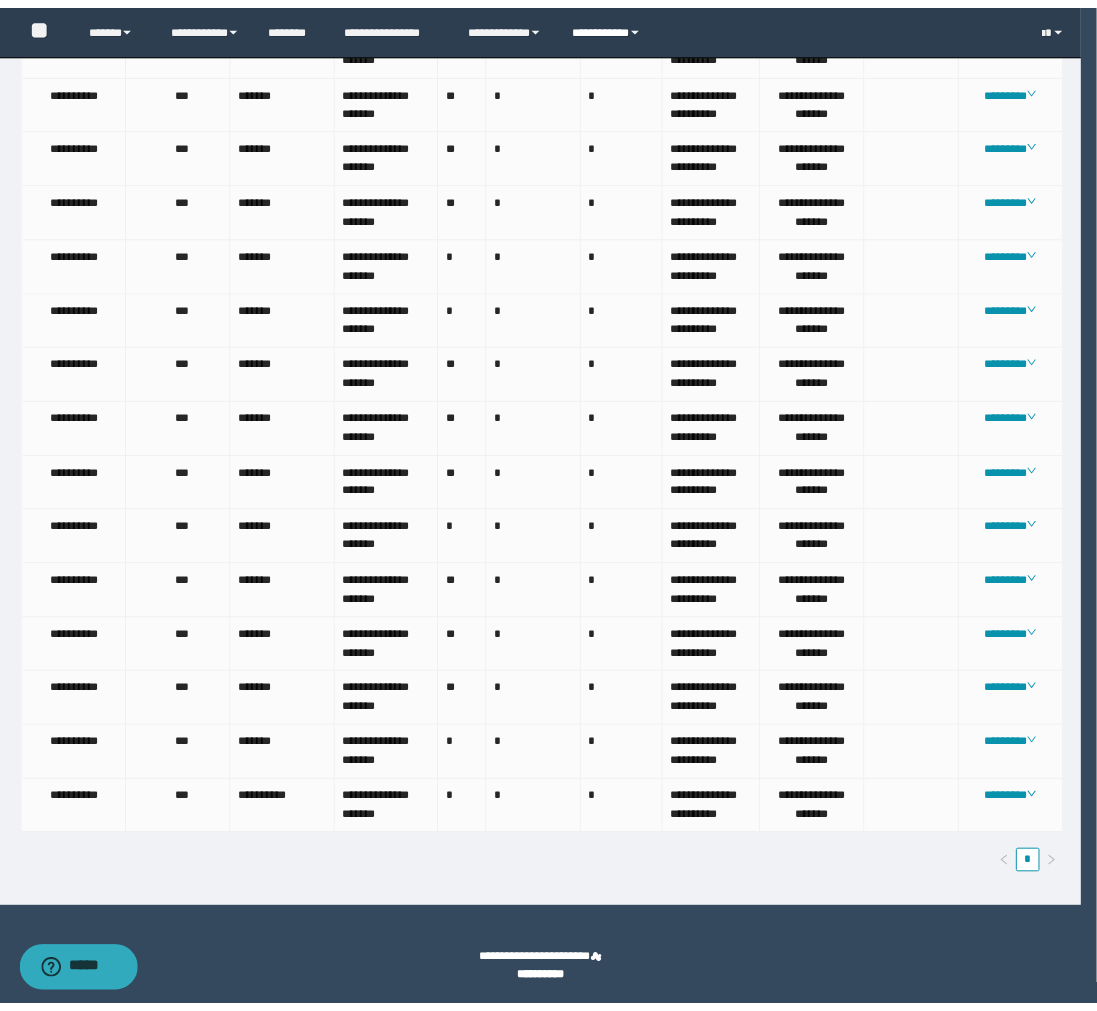 scroll, scrollTop: 1831, scrollLeft: 0, axis: vertical 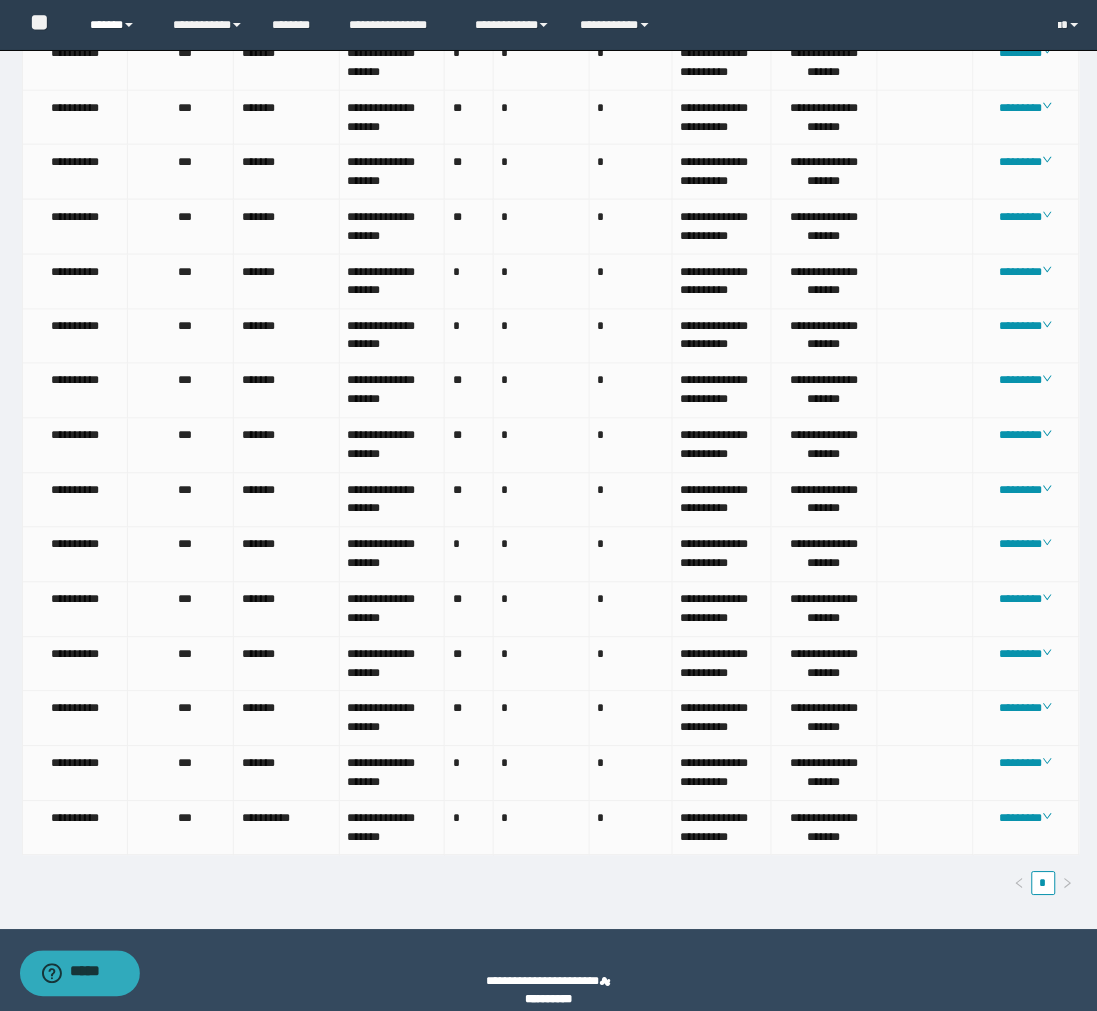 click on "******" at bounding box center (116, 25) 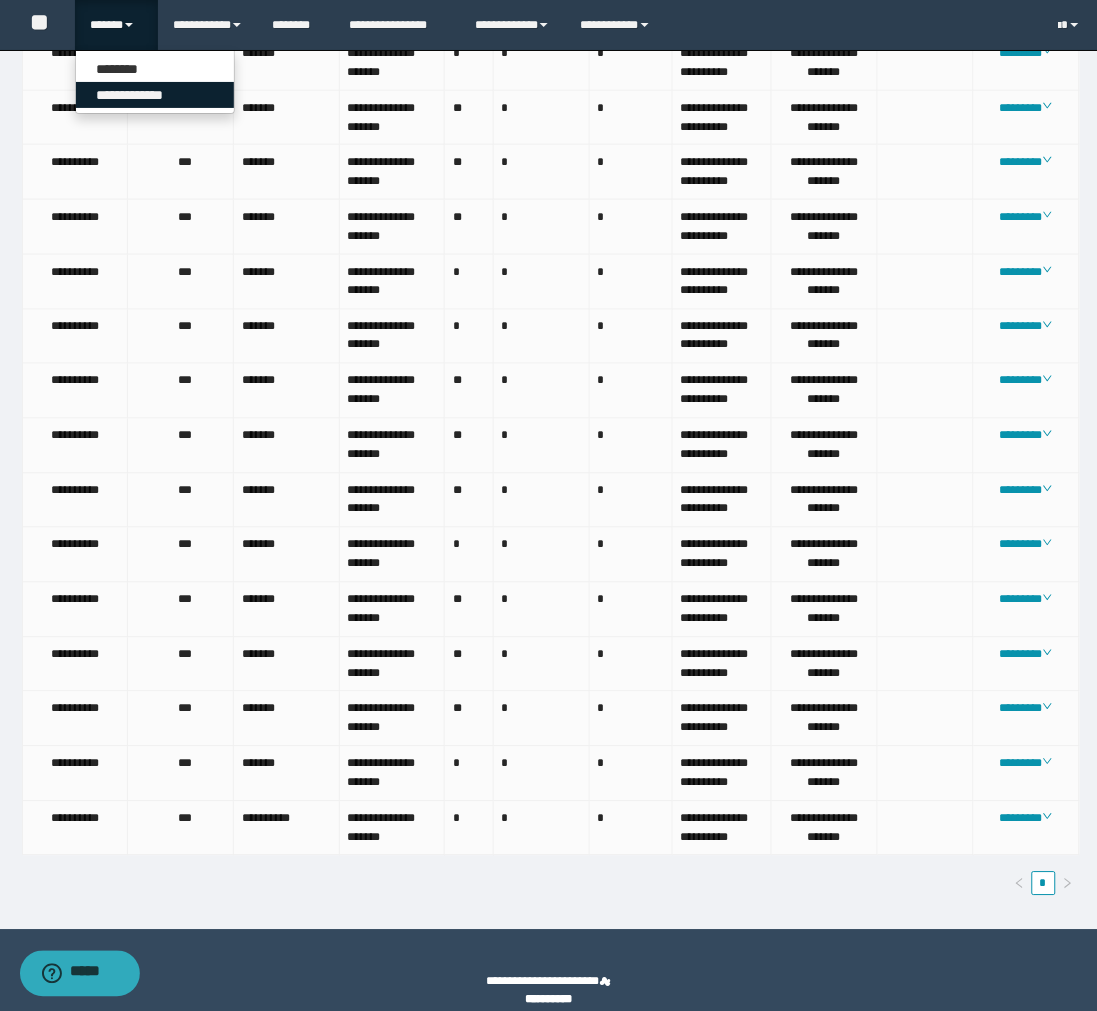 click on "**********" at bounding box center [155, 95] 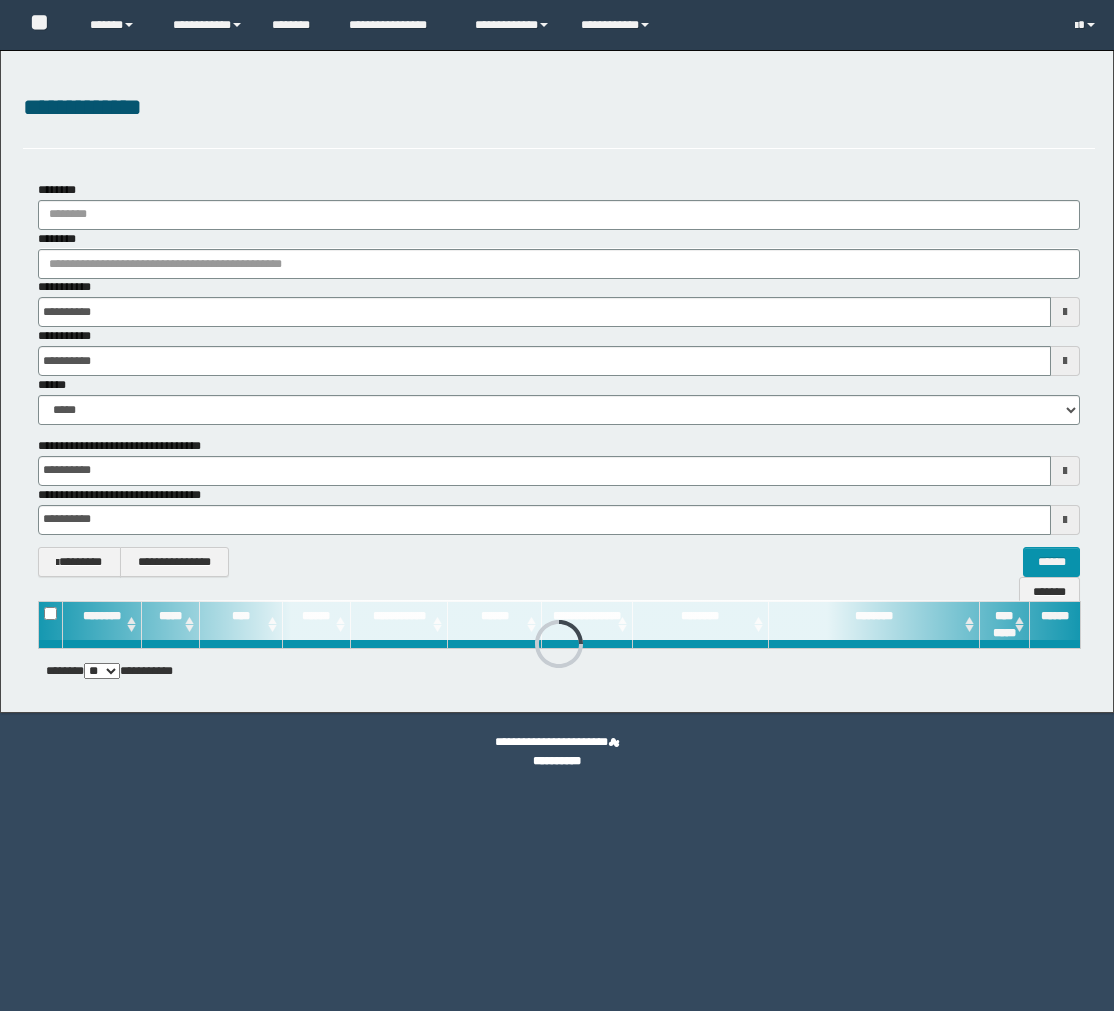 scroll, scrollTop: 0, scrollLeft: 0, axis: both 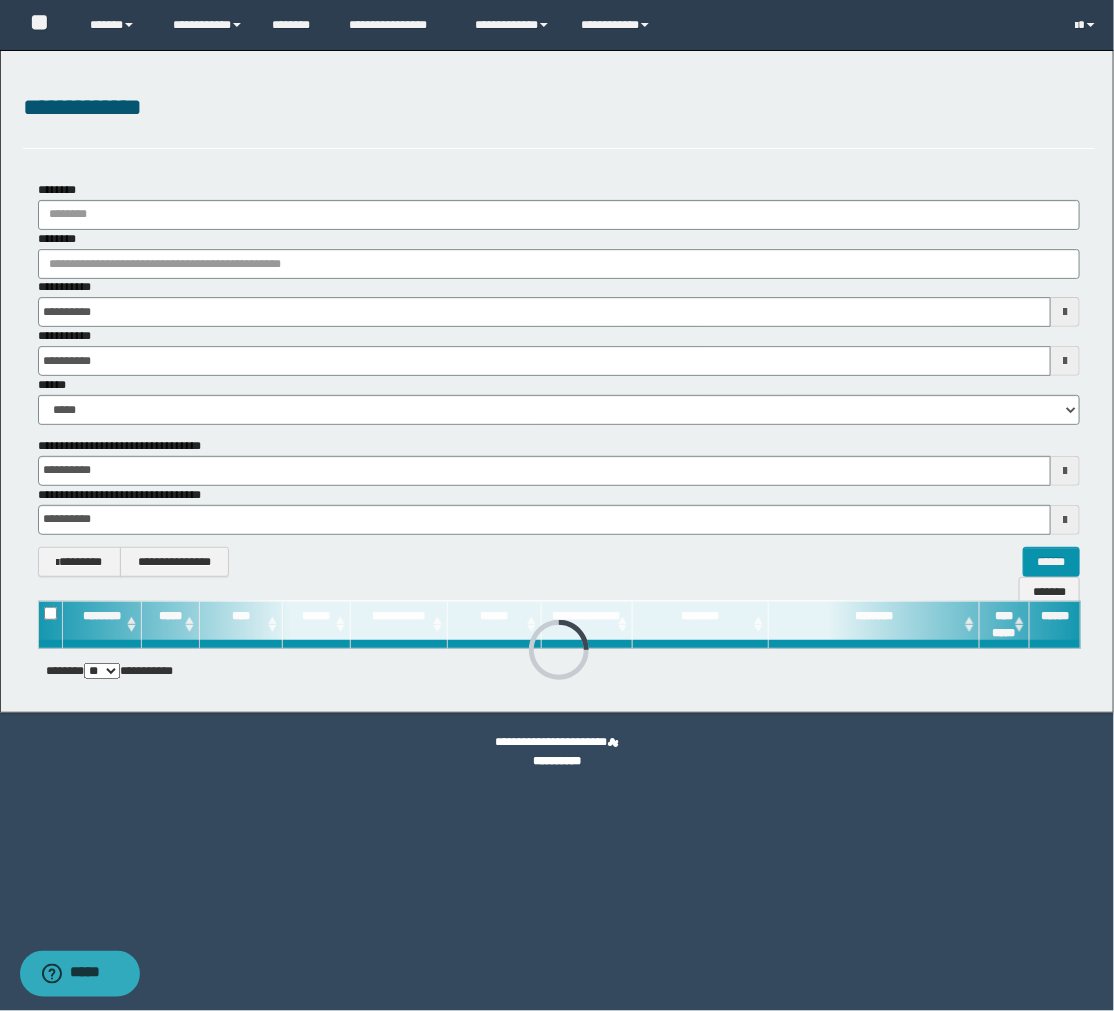type on "**********" 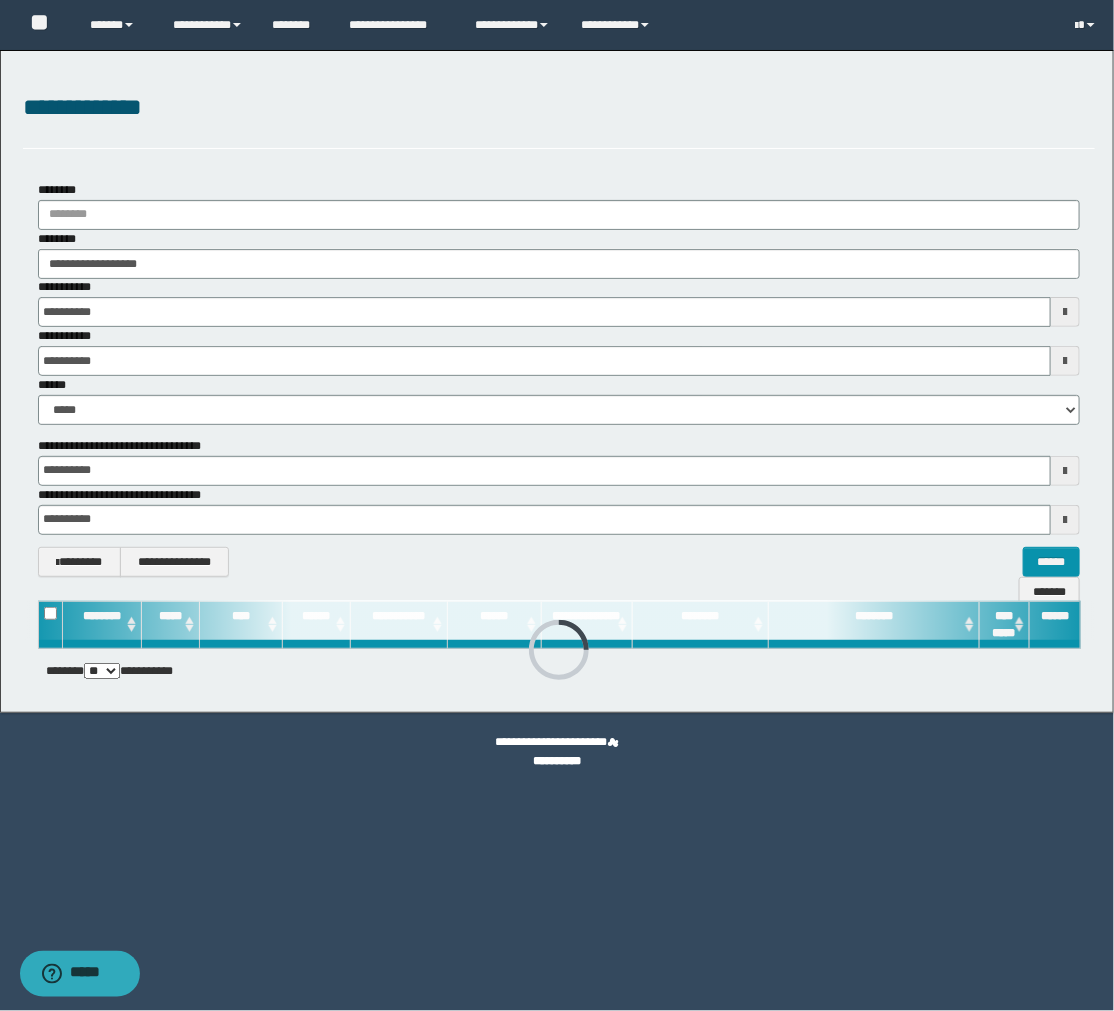type on "**********" 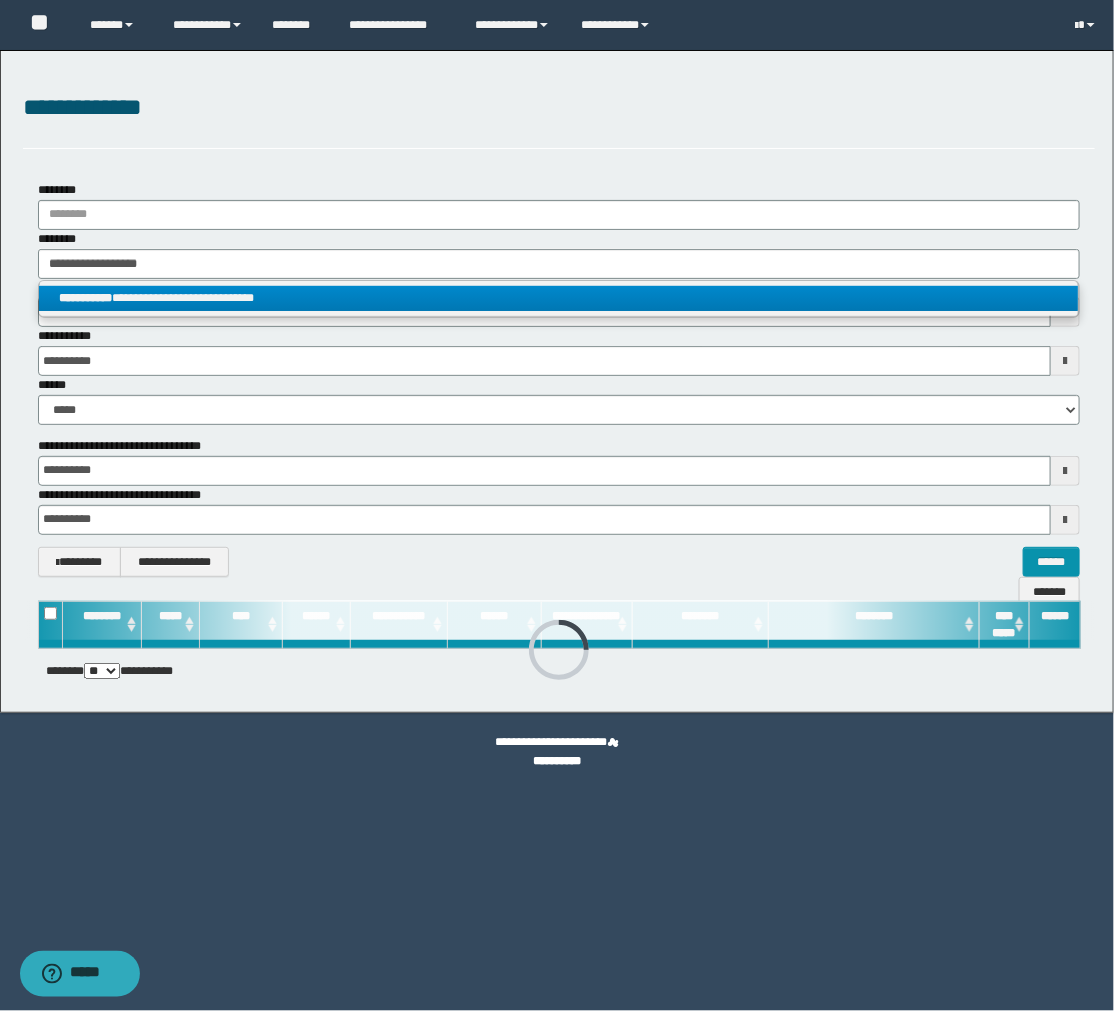 type on "**********" 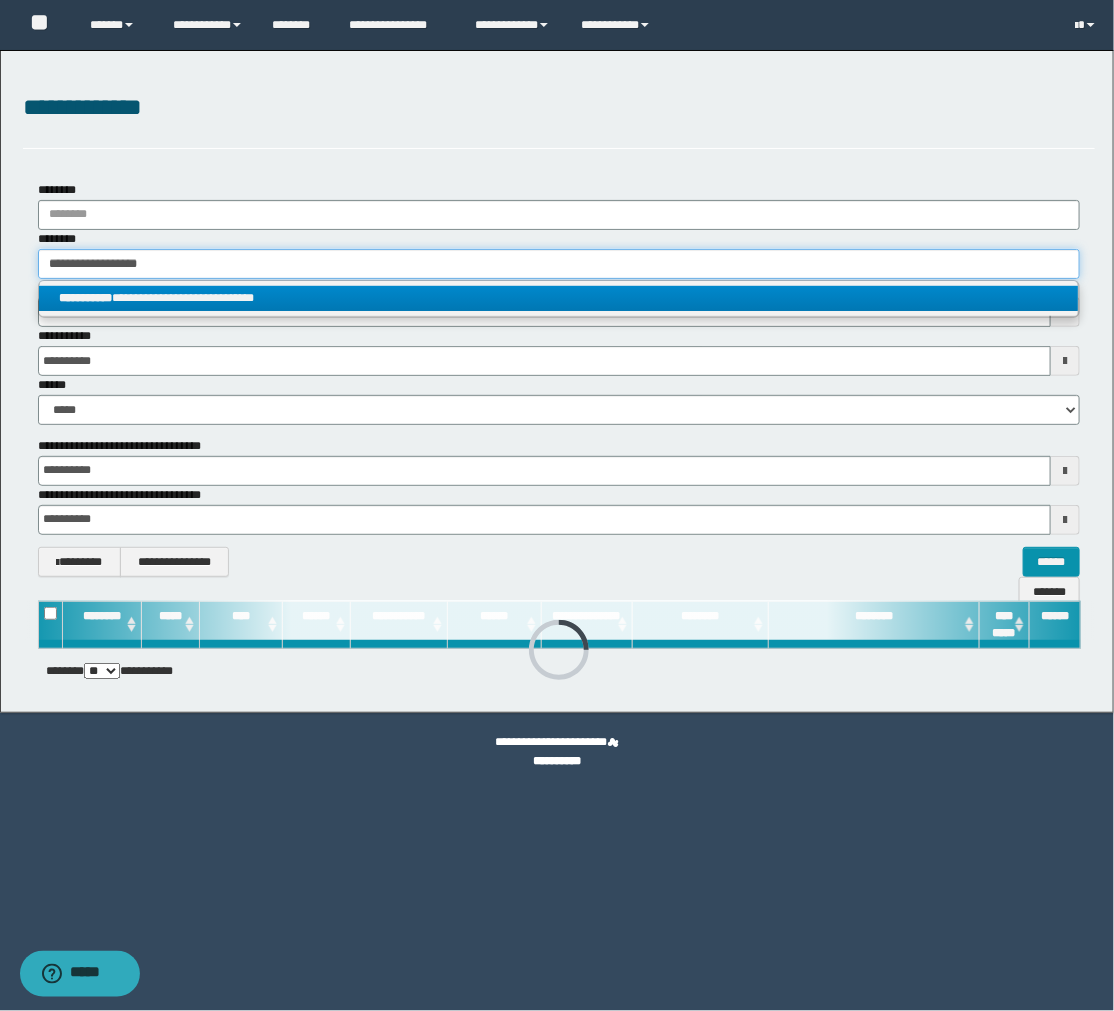 type 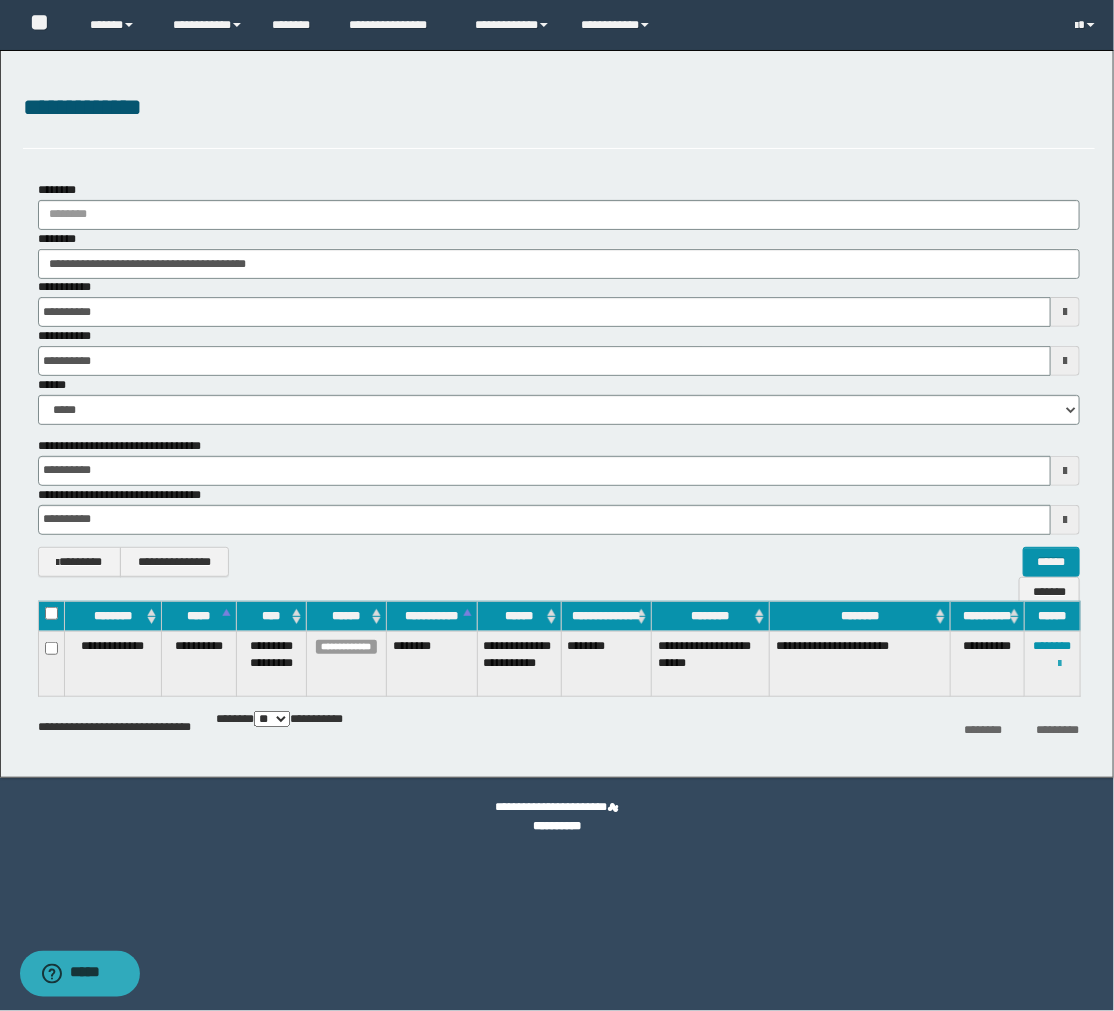 click at bounding box center (1060, 664) 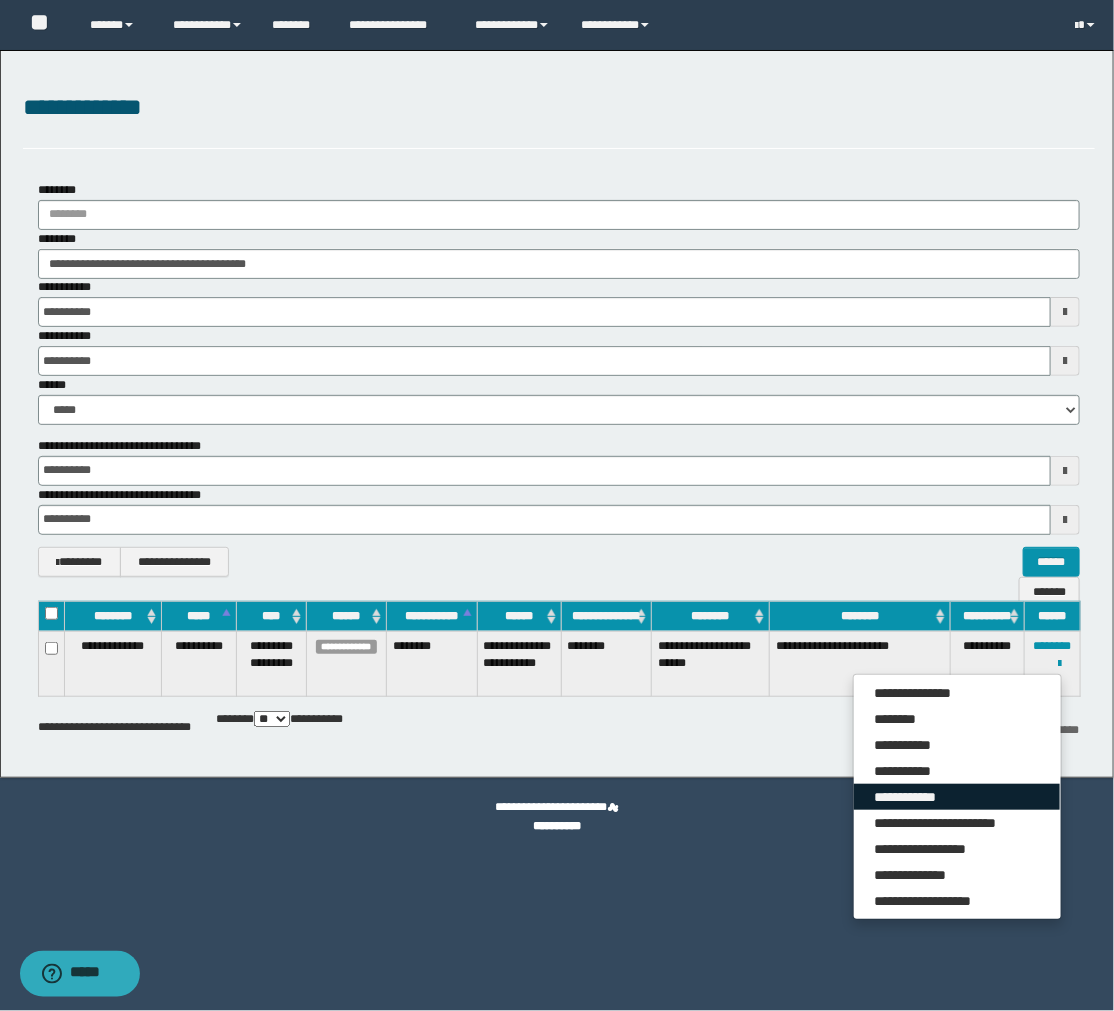 click on "**********" at bounding box center [957, 797] 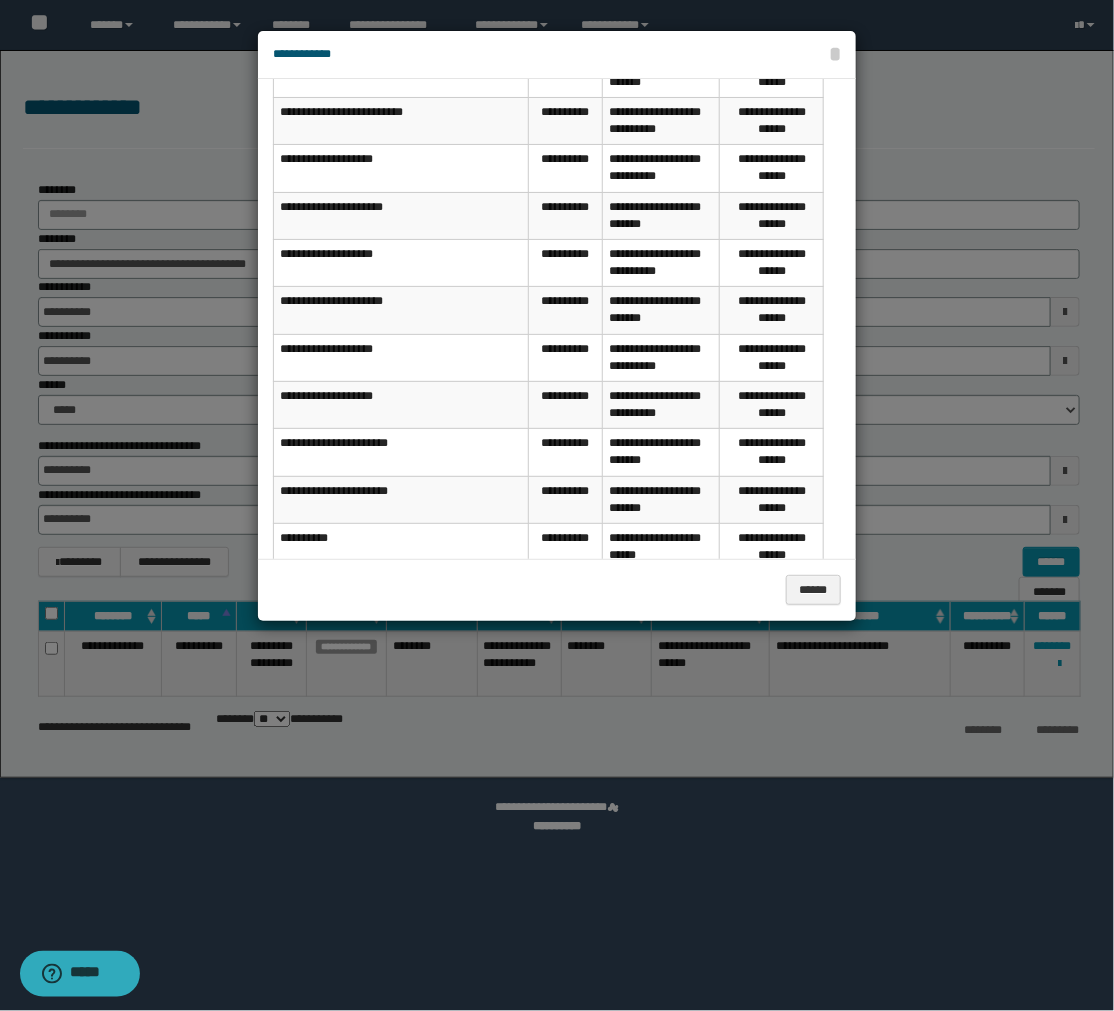 scroll, scrollTop: 406, scrollLeft: 0, axis: vertical 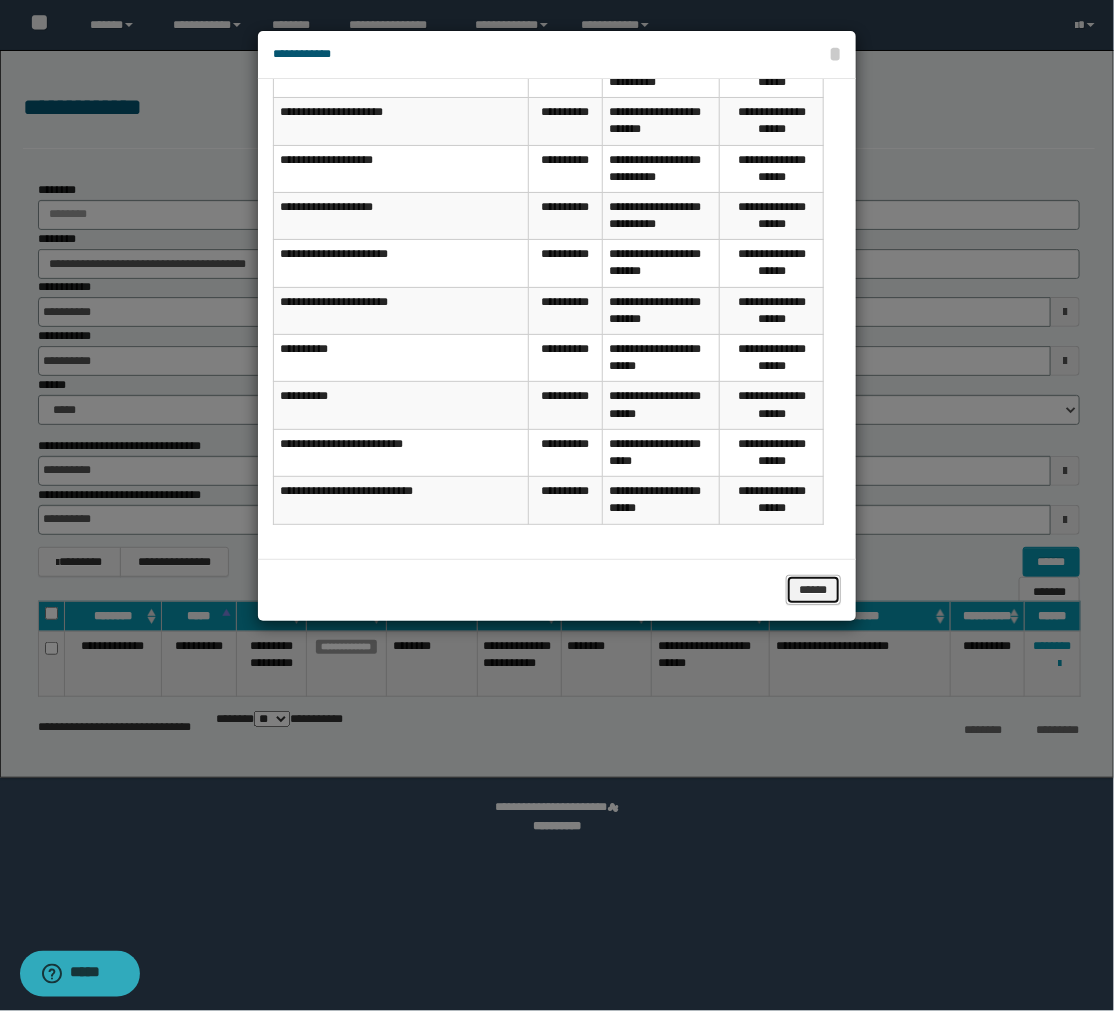 click on "******" at bounding box center (813, 590) 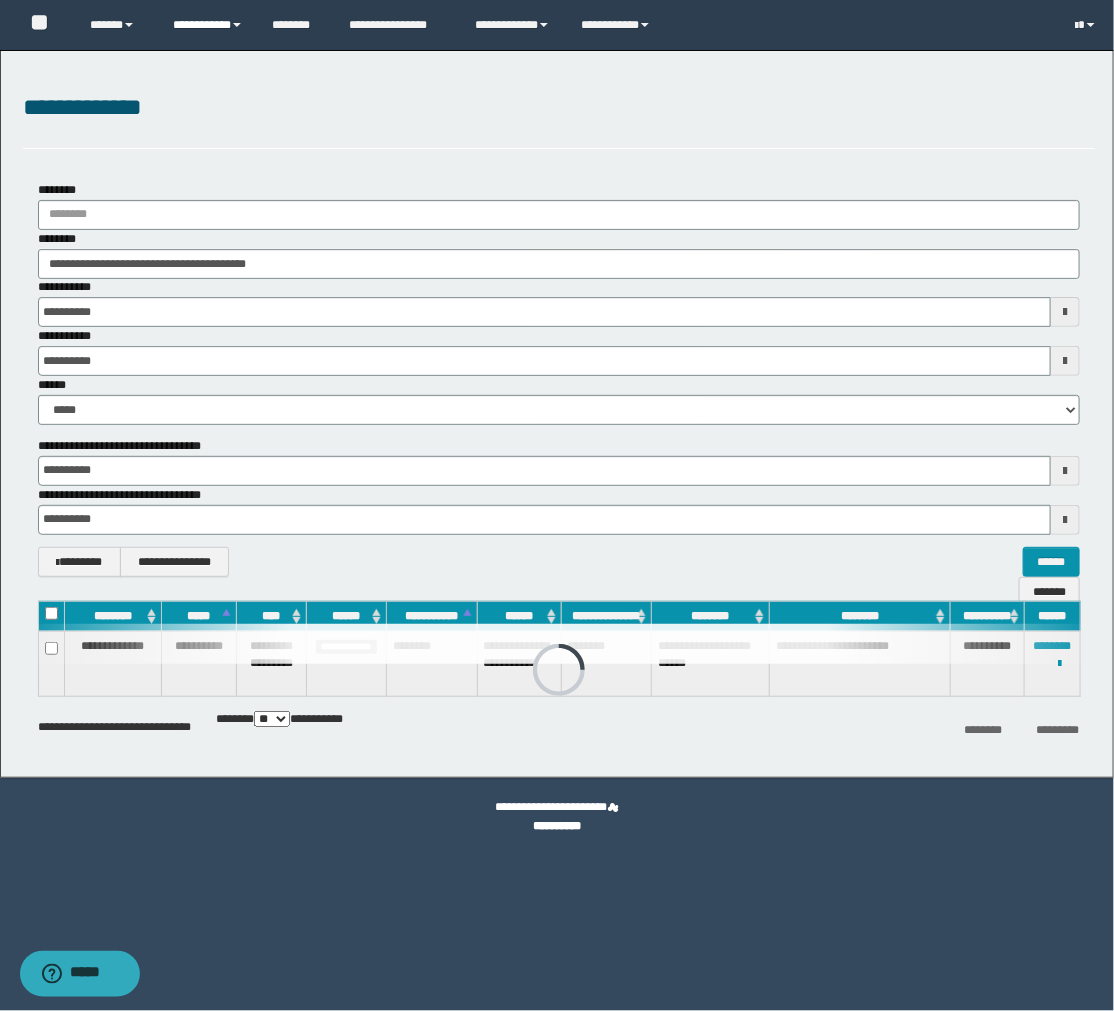 drag, startPoint x: 185, startPoint y: 25, endPoint x: 182, endPoint y: 46, distance: 21.213203 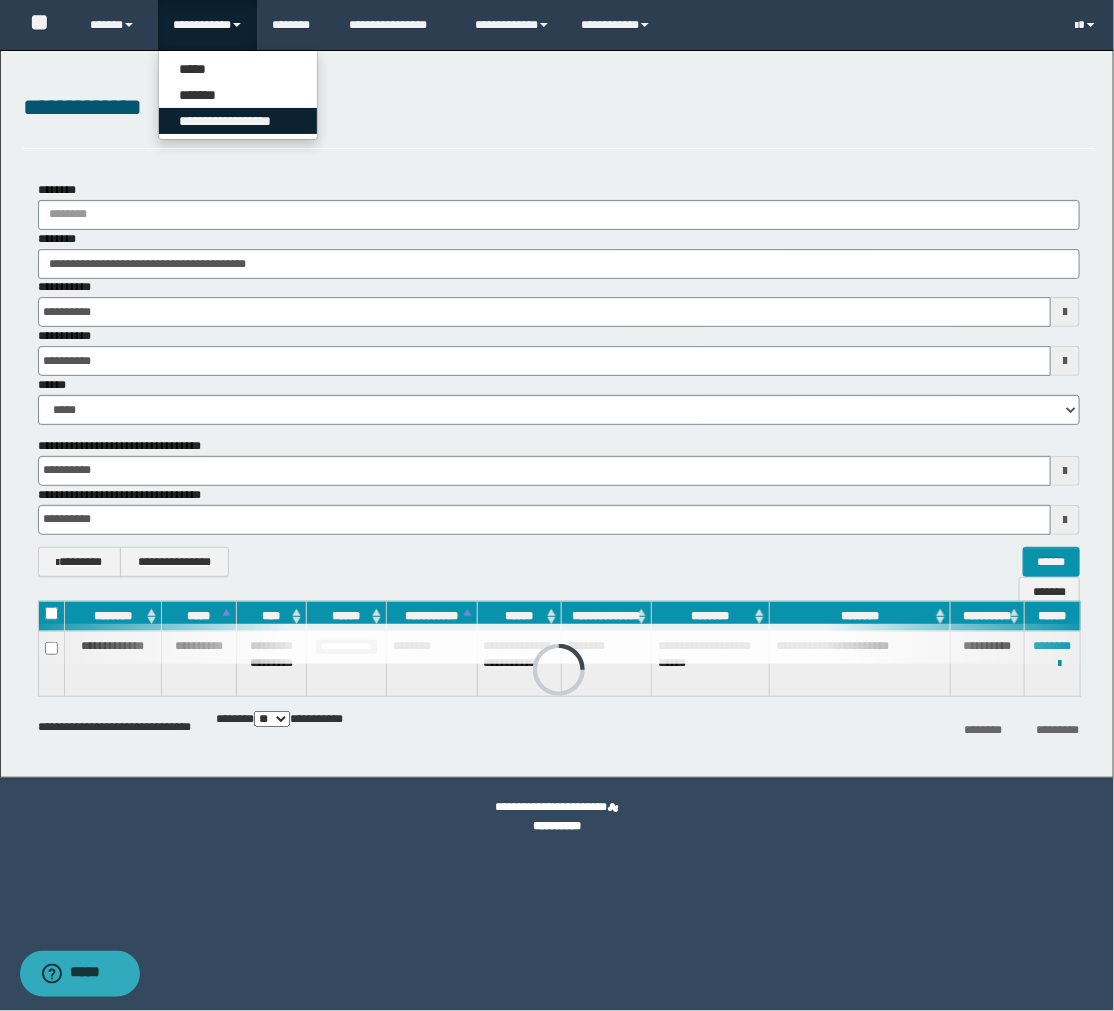 click on "**********" at bounding box center [238, 121] 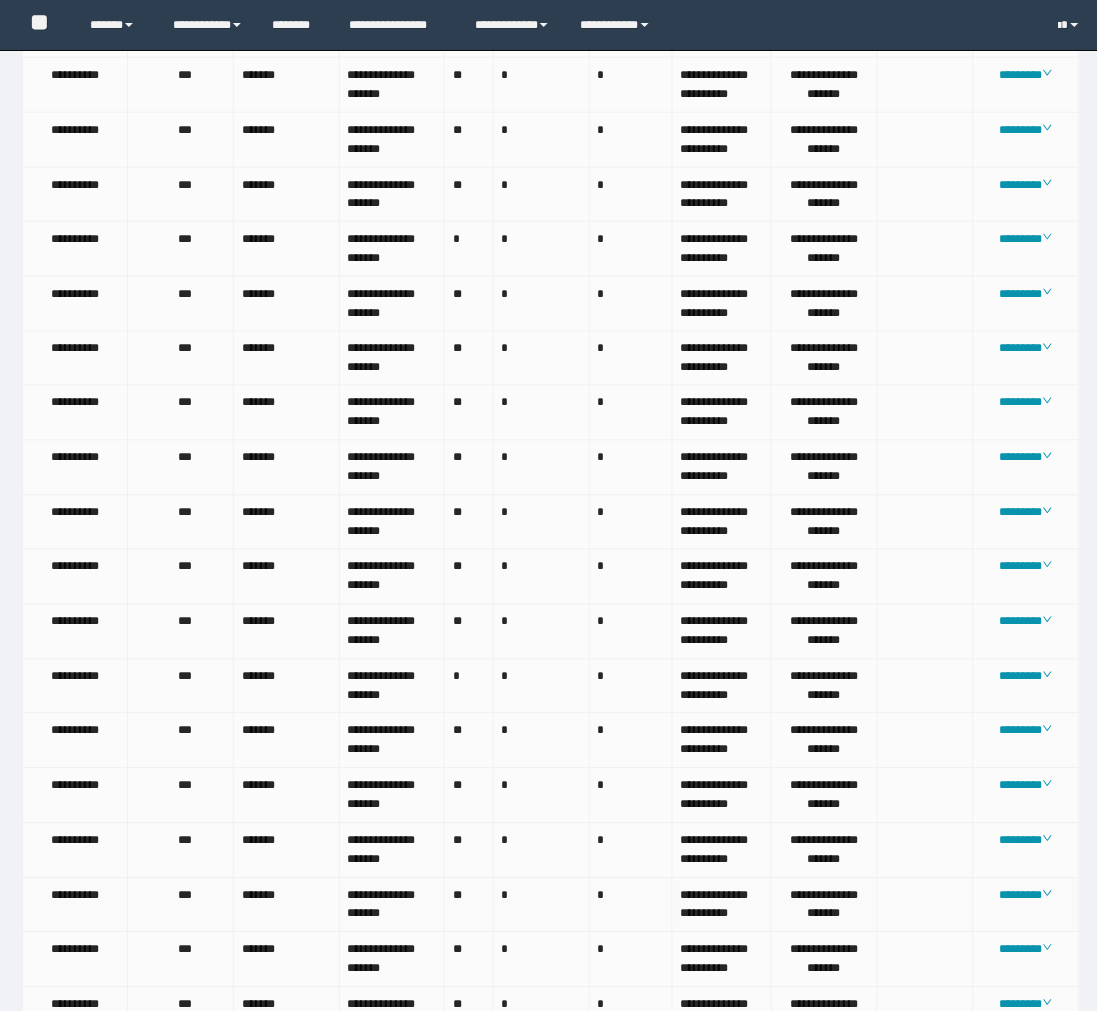 scroll, scrollTop: 555, scrollLeft: 0, axis: vertical 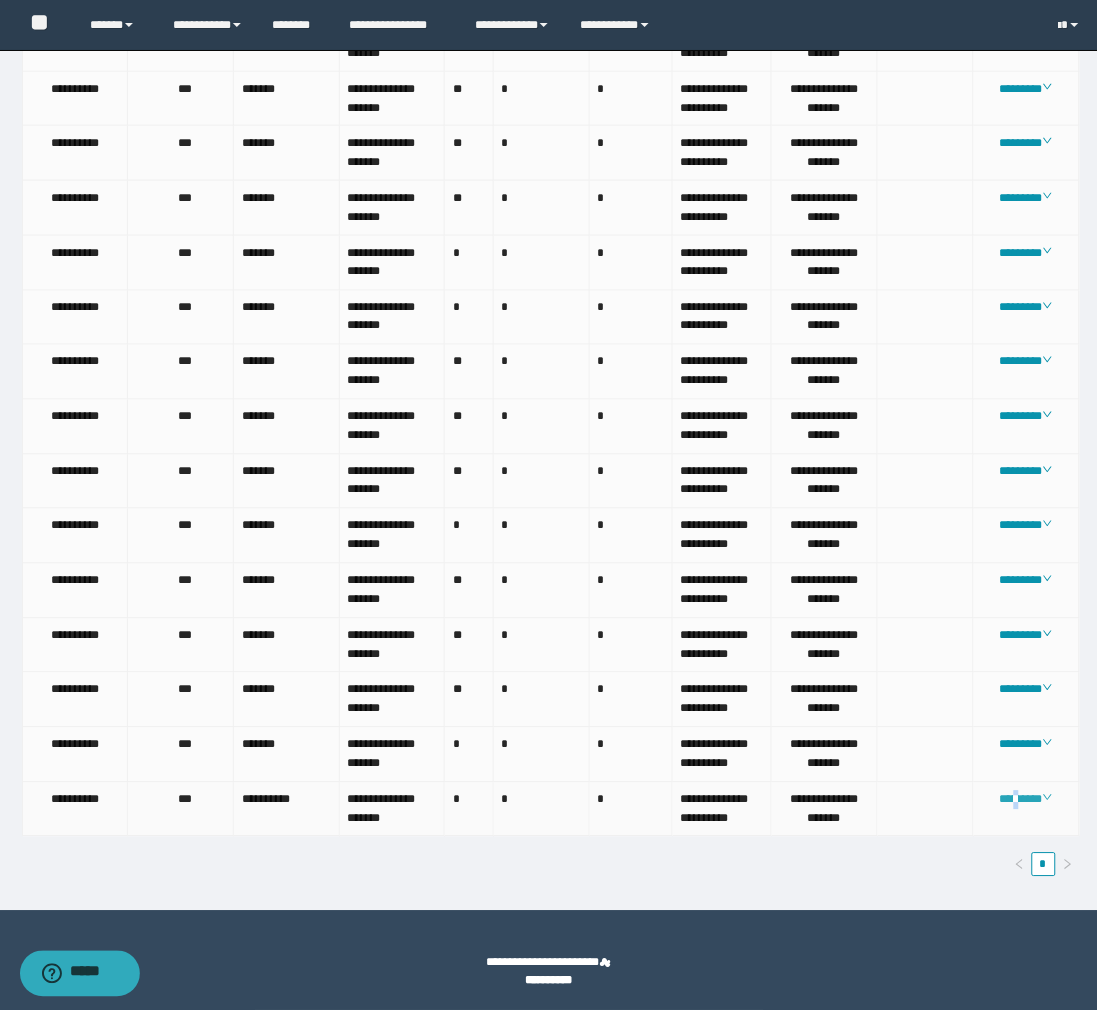 click on "********" at bounding box center [1026, 800] 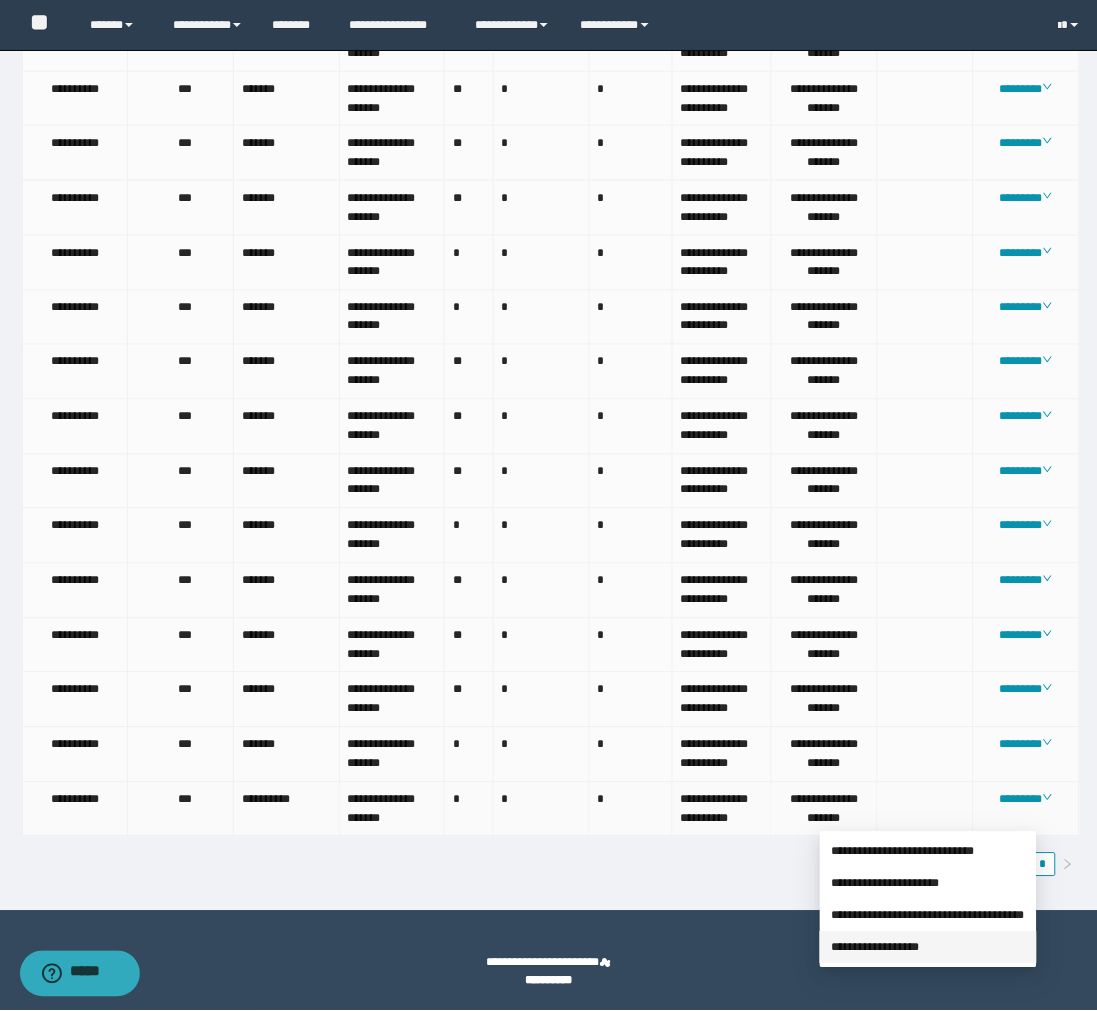 click on "**********" at bounding box center [876, 948] 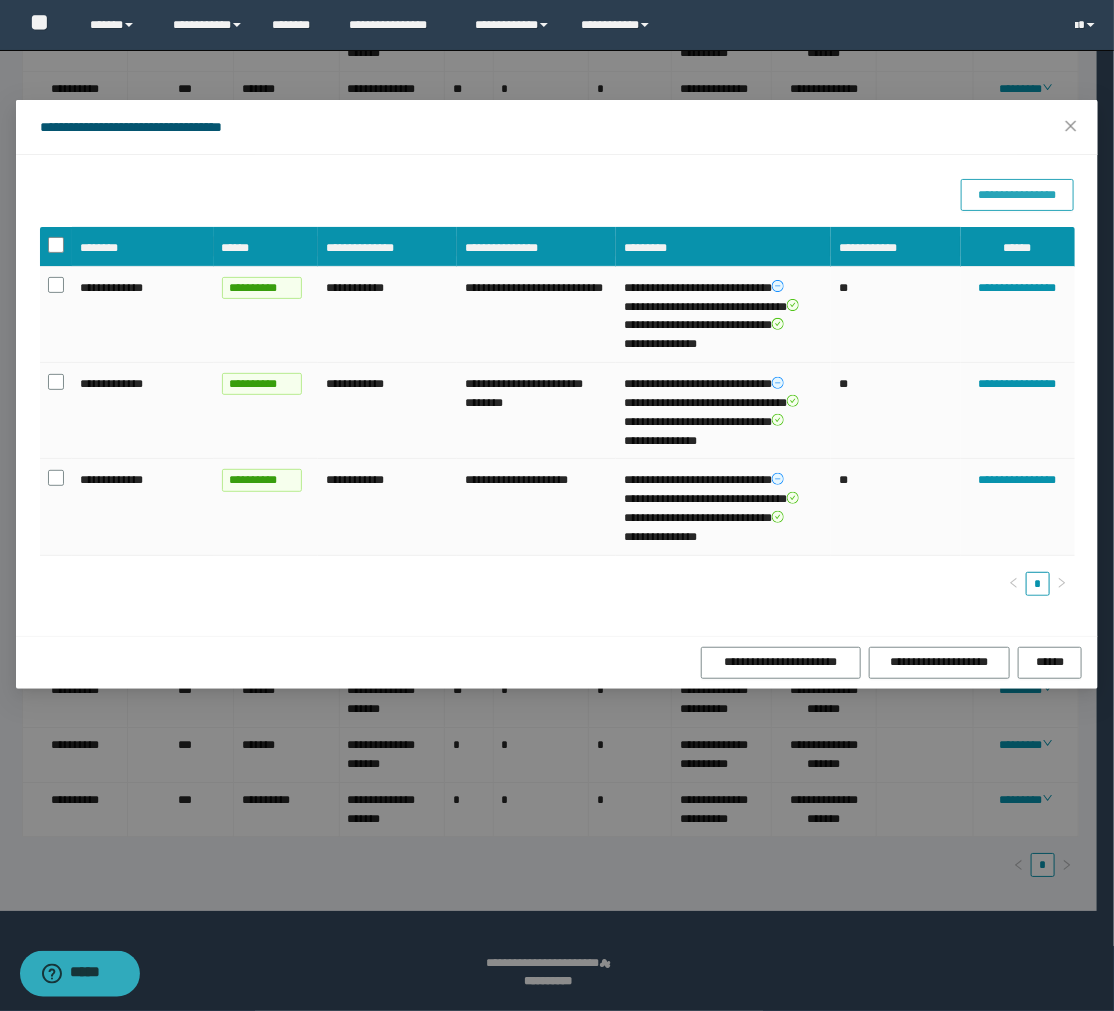 click on "**********" at bounding box center (1017, 195) 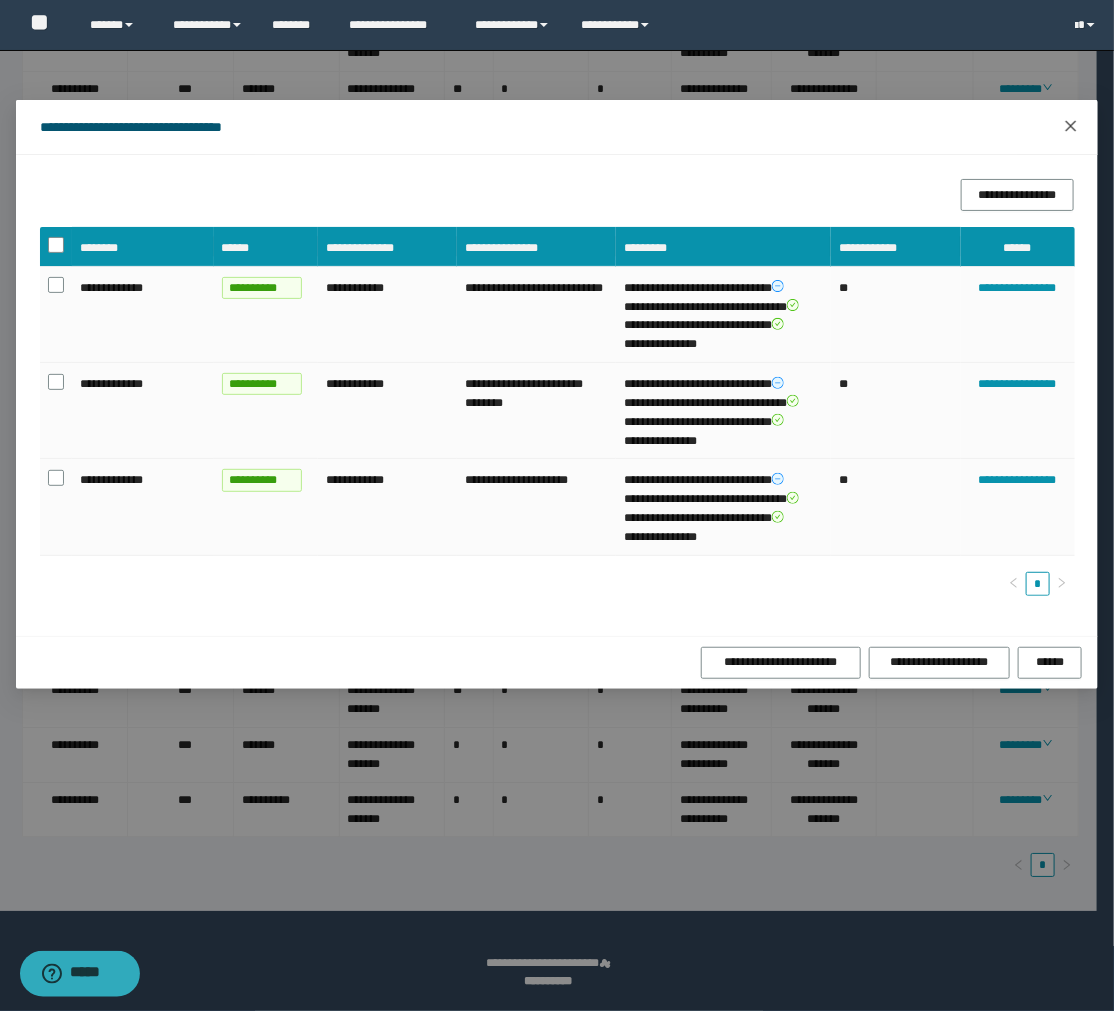 click 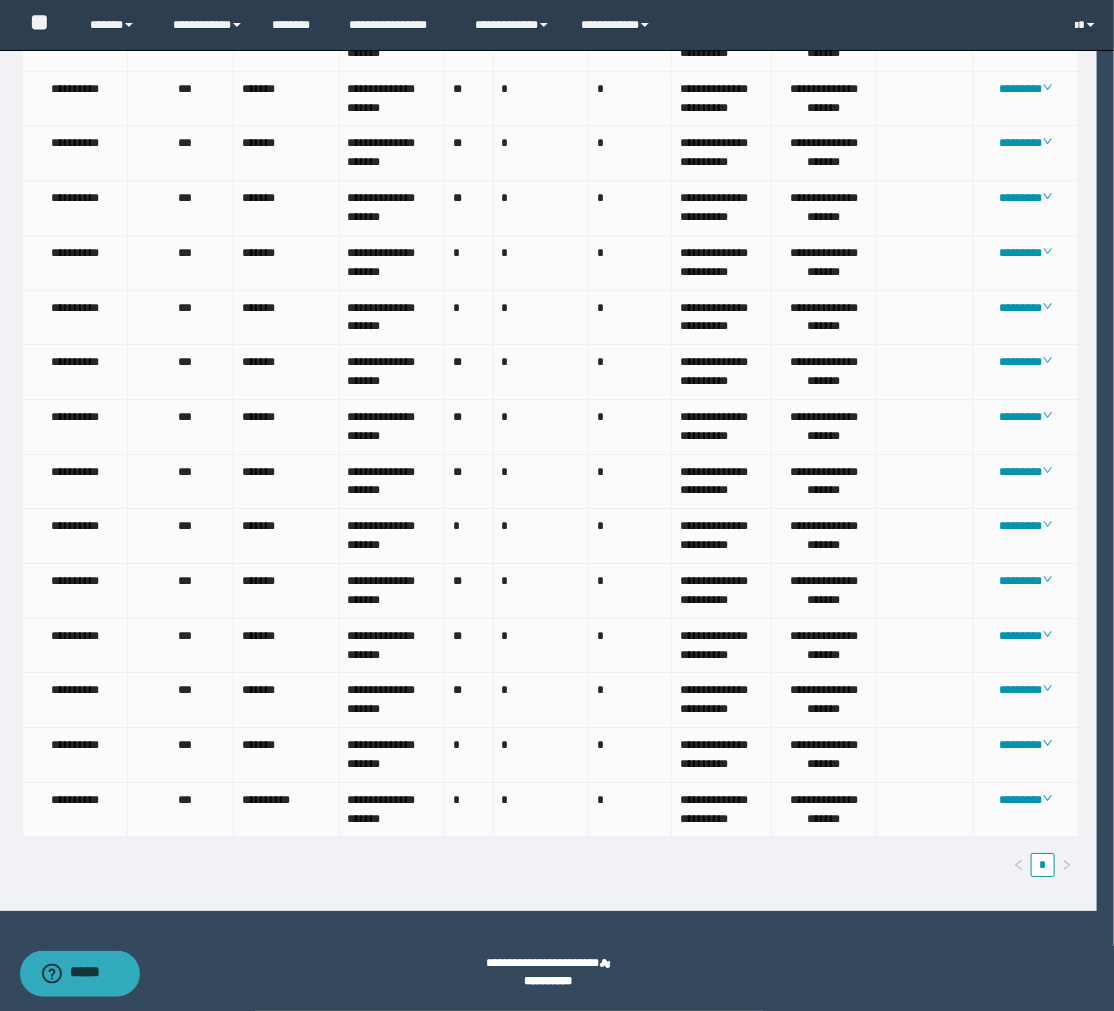 scroll, scrollTop: 1831, scrollLeft: 0, axis: vertical 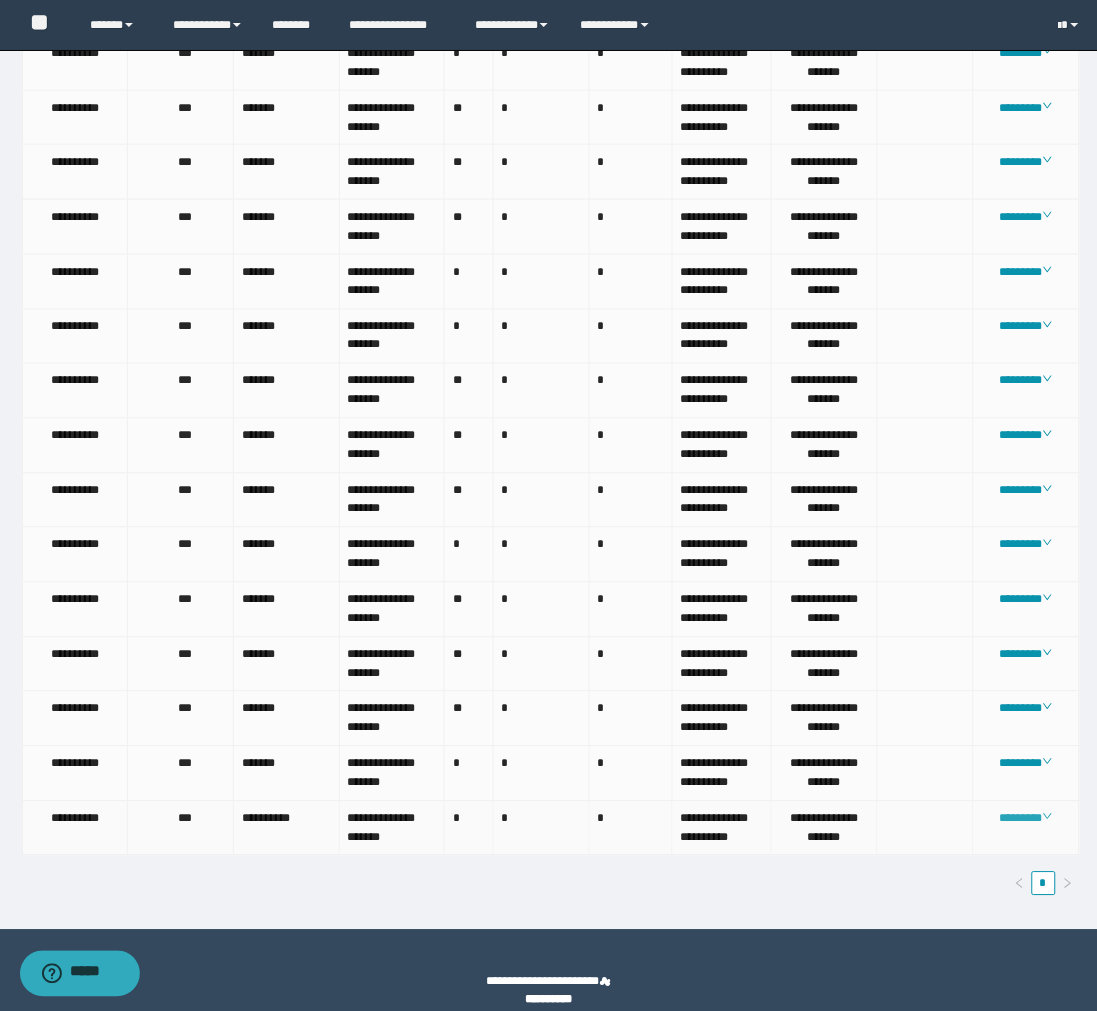 click on "********" at bounding box center (1026, 819) 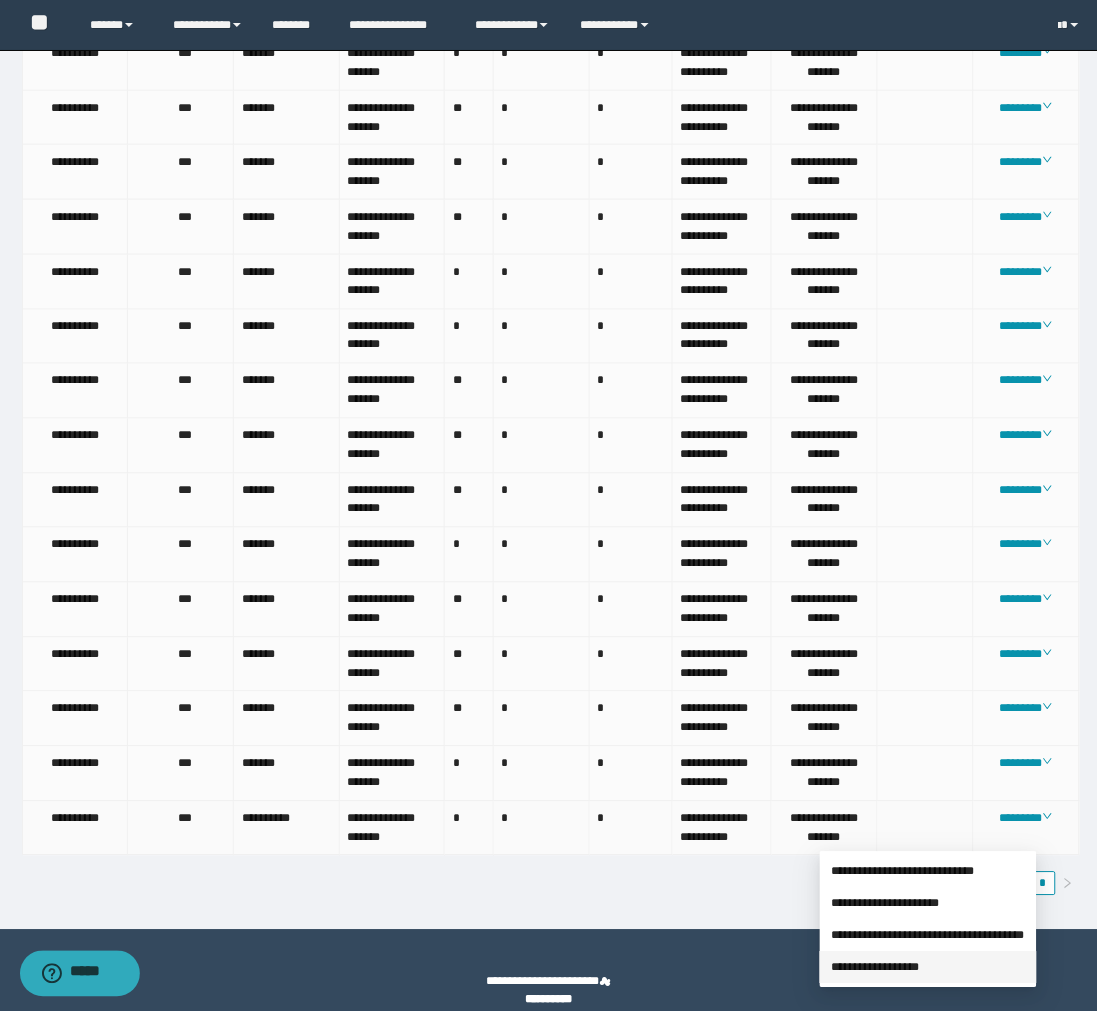 click on "**********" at bounding box center (876, 968) 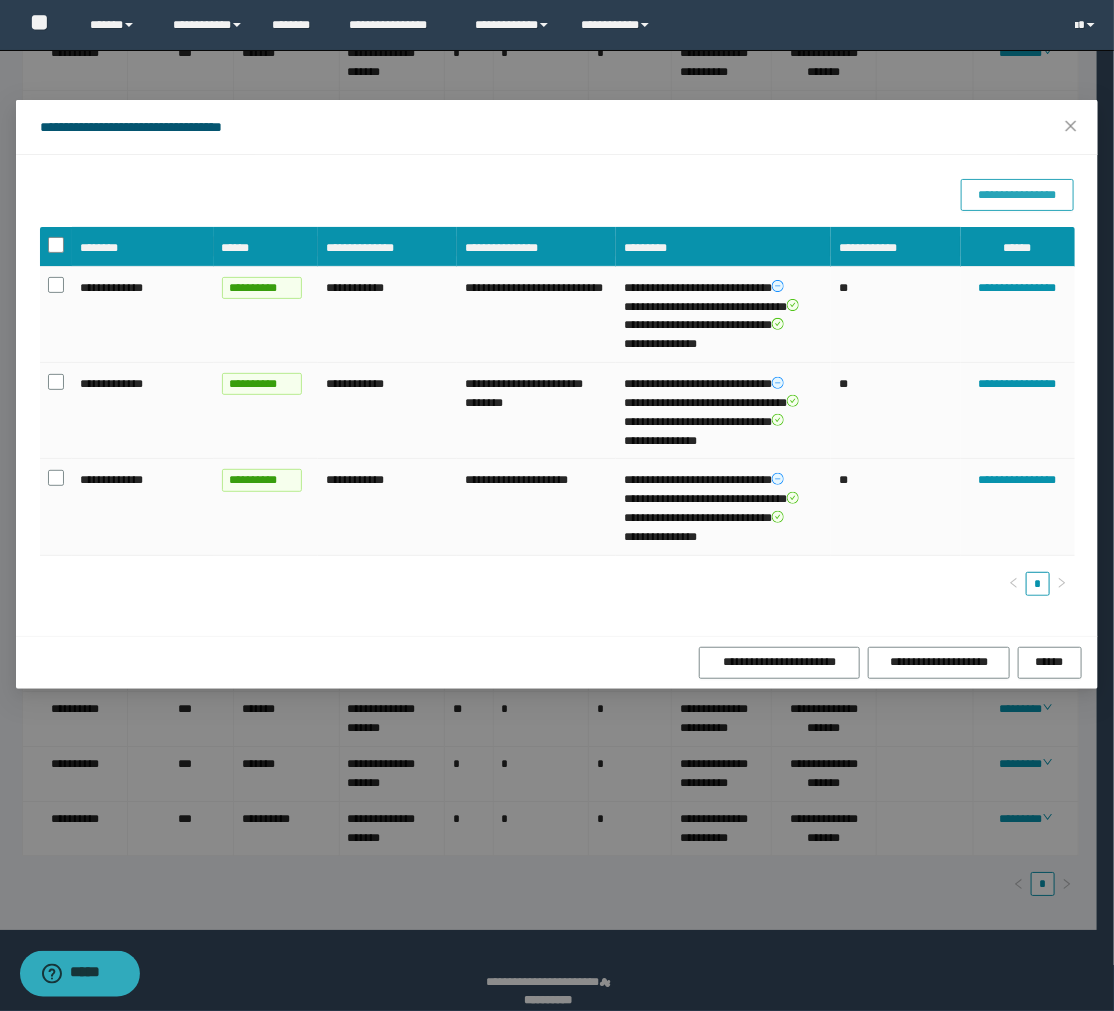 click on "**********" at bounding box center [1017, 195] 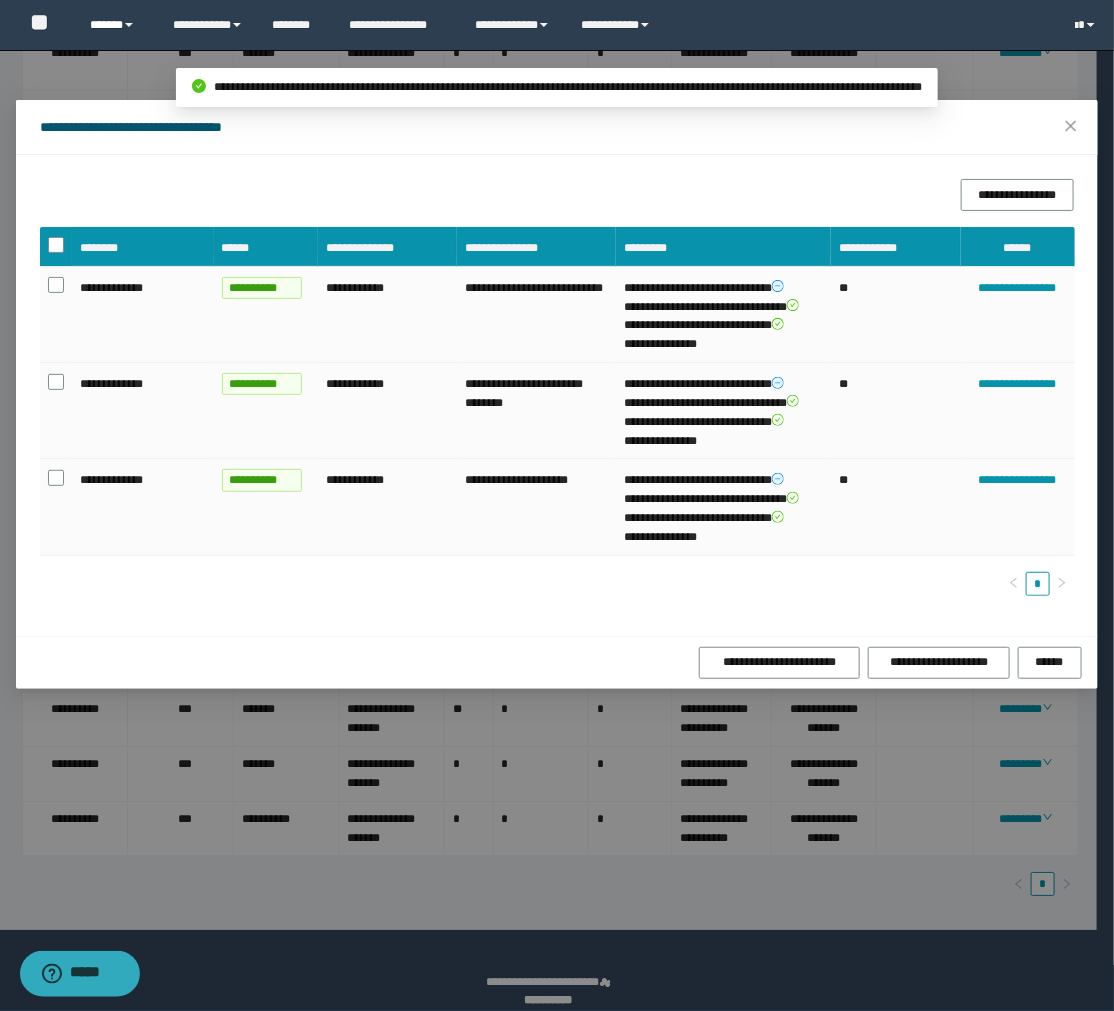 click on "******" at bounding box center [116, 25] 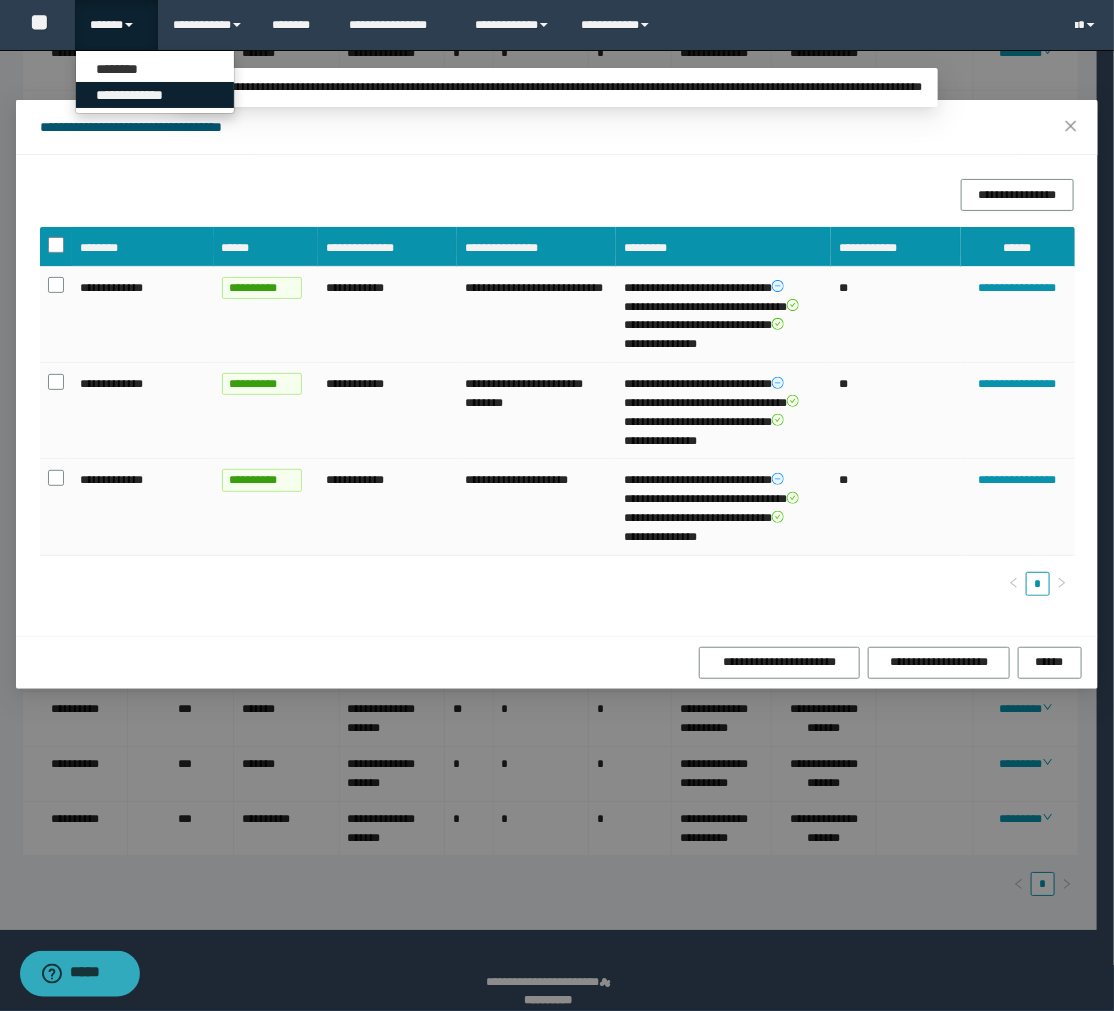 click on "**********" at bounding box center (155, 95) 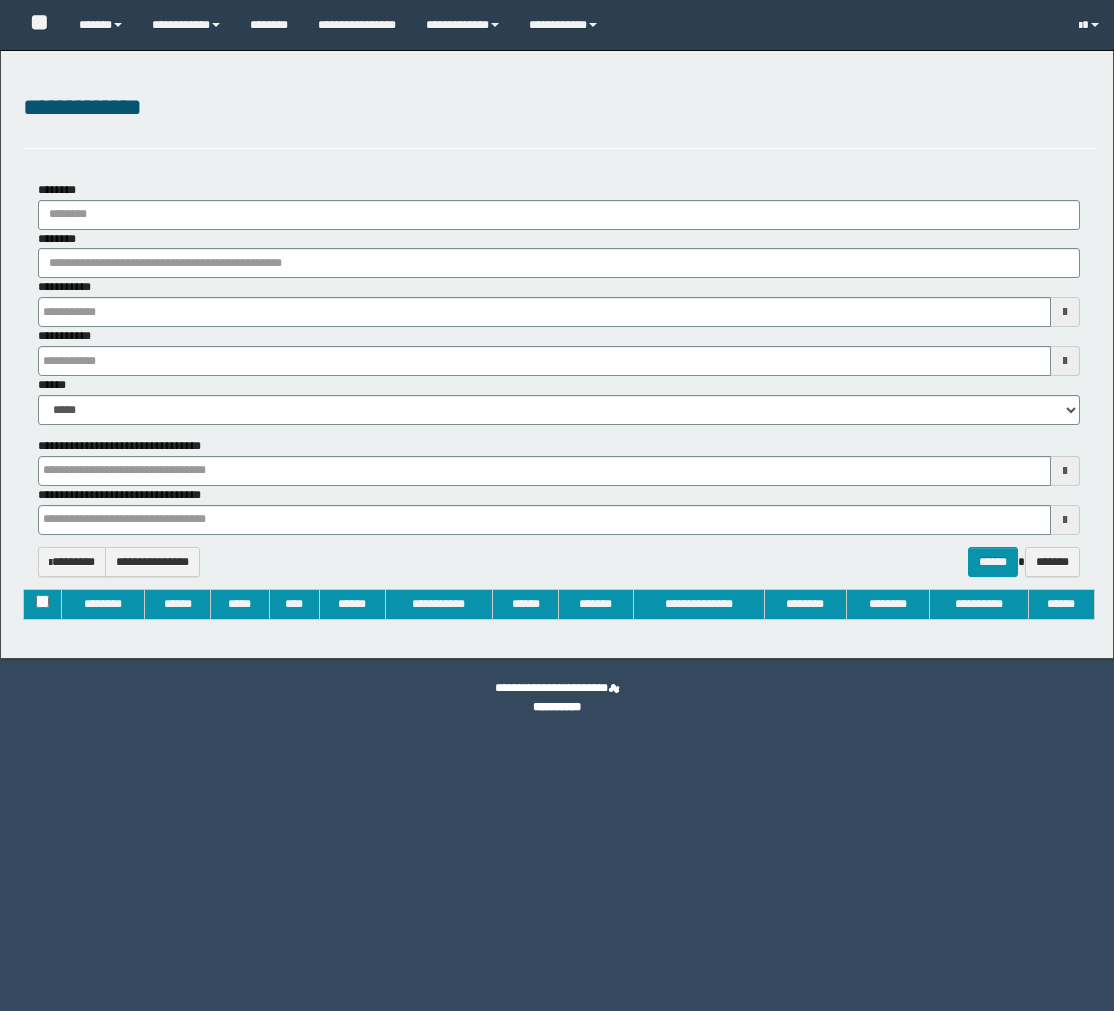 type on "**********" 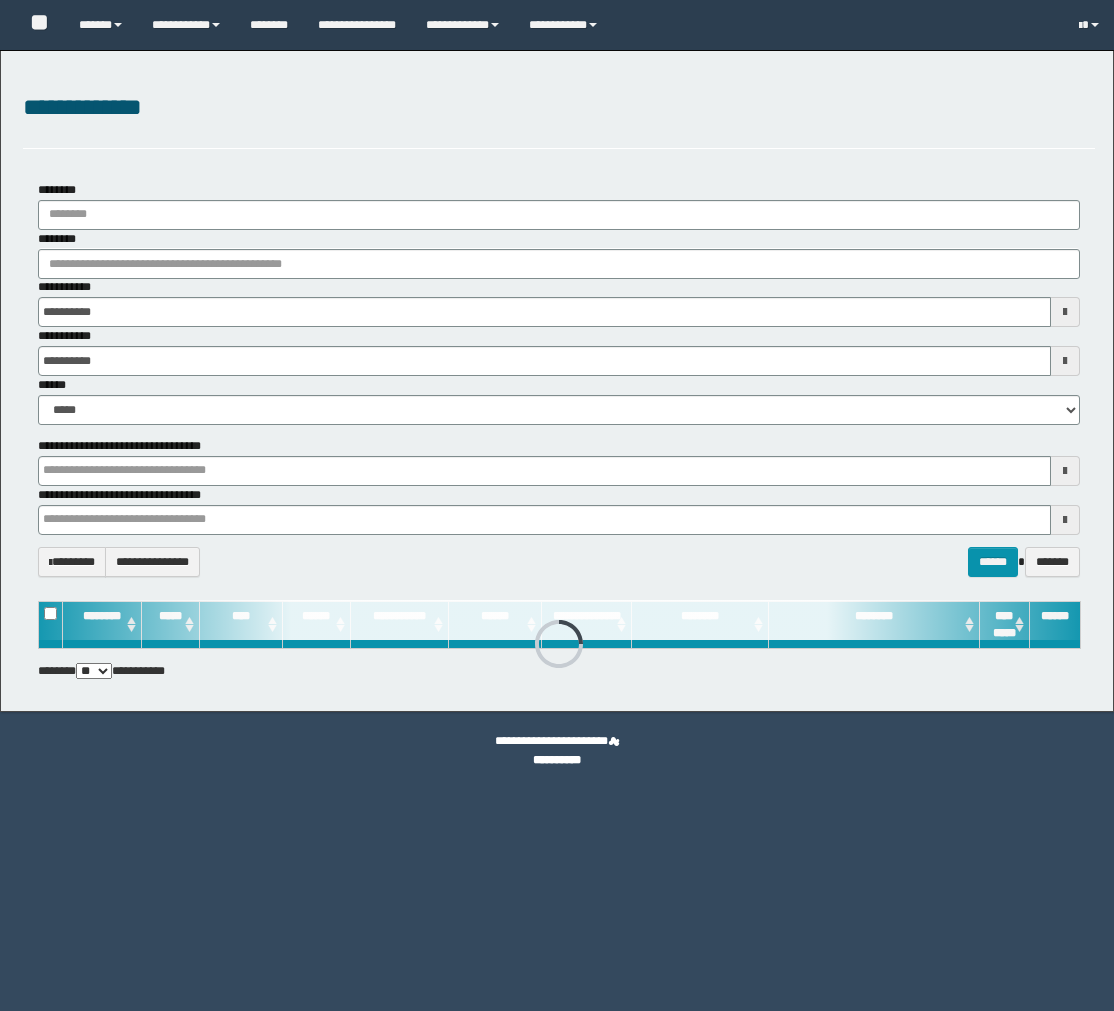 type 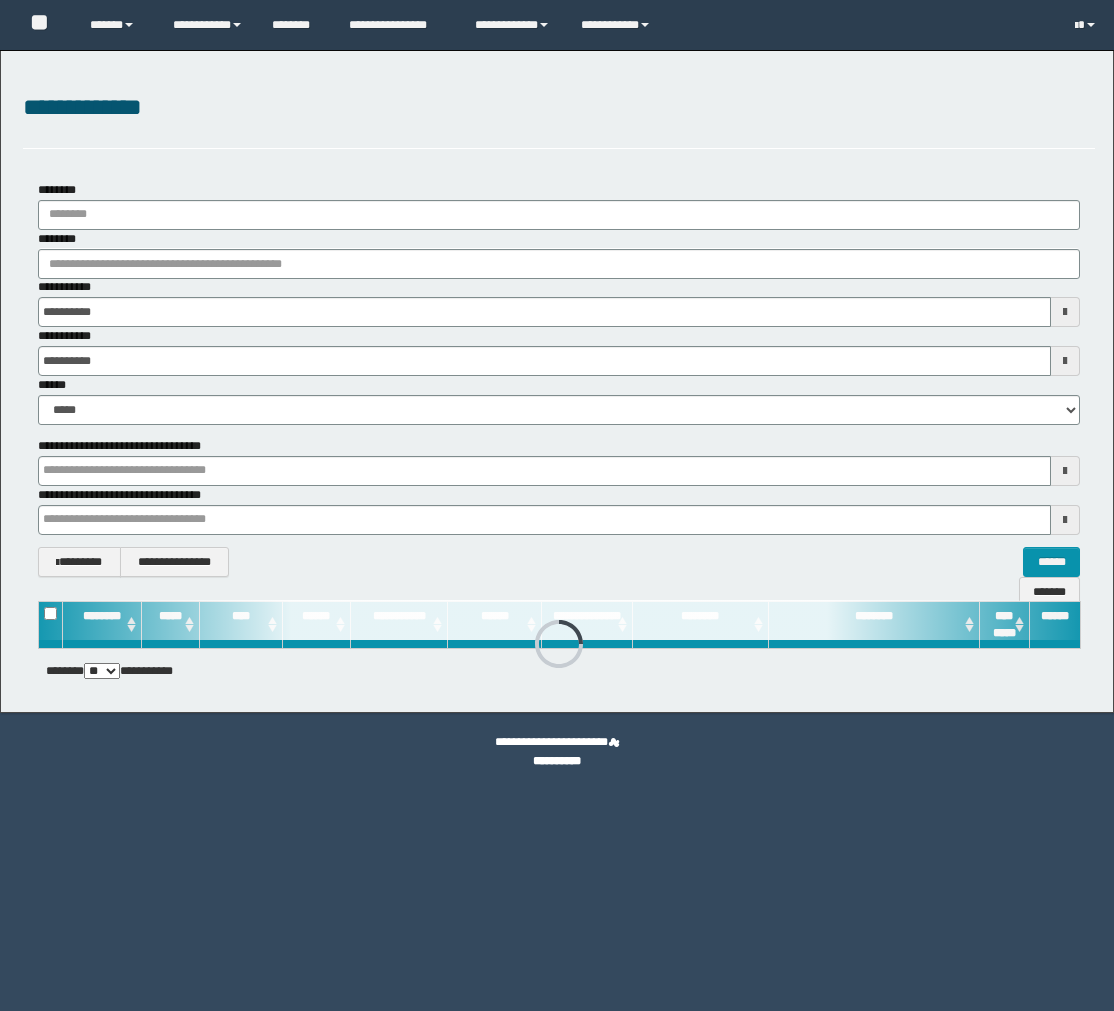scroll, scrollTop: 0, scrollLeft: 0, axis: both 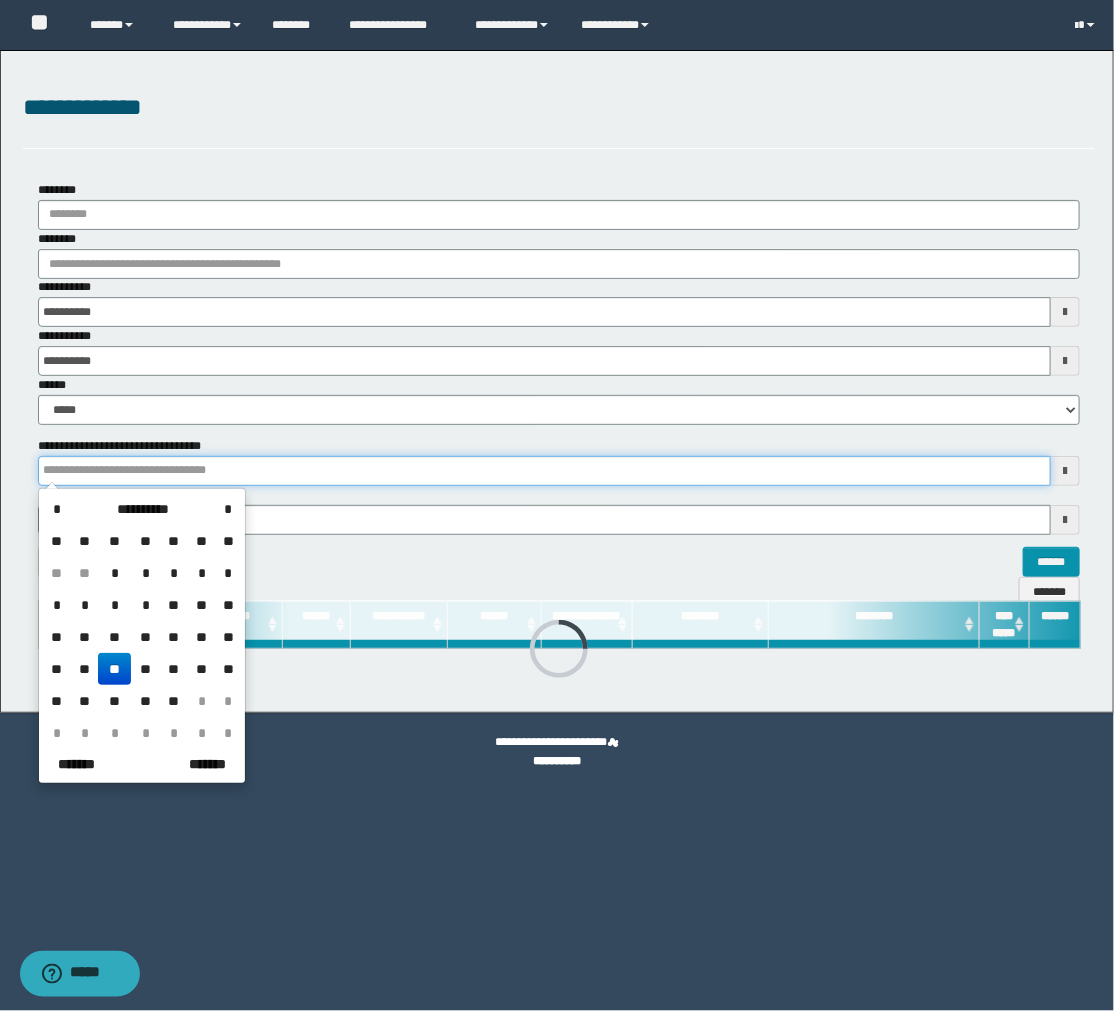 click at bounding box center [545, 471] 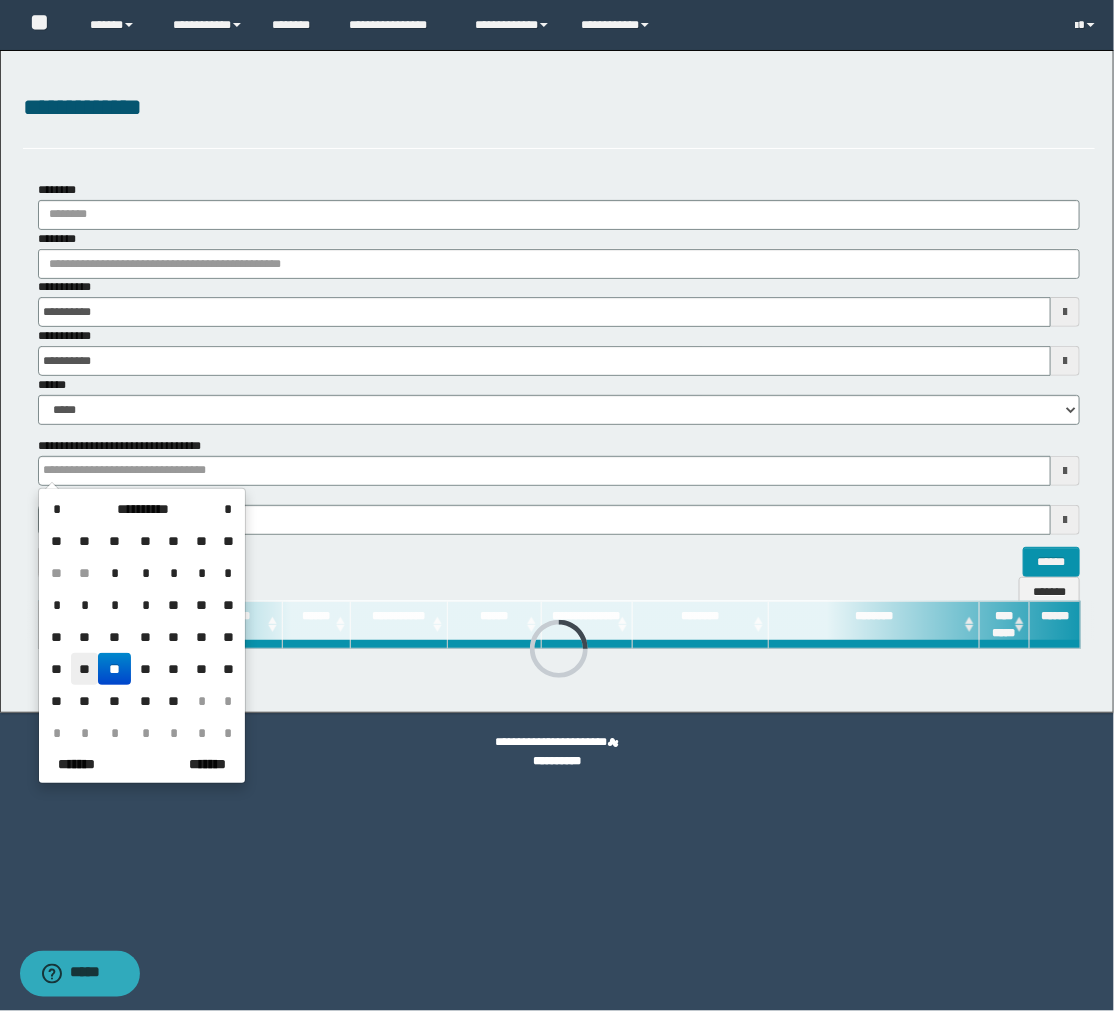 click on "**" at bounding box center [85, 669] 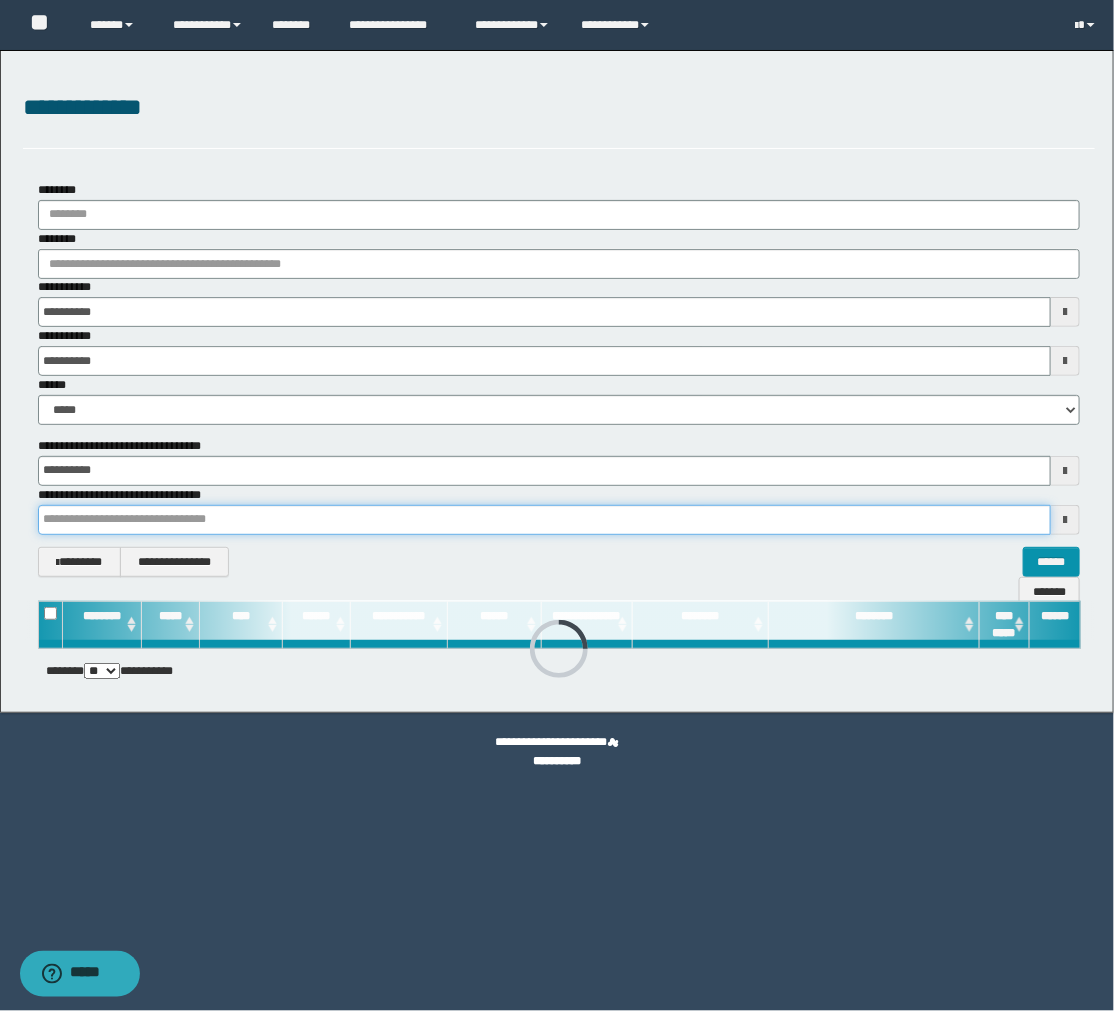 click on "**********" at bounding box center (557, 505) 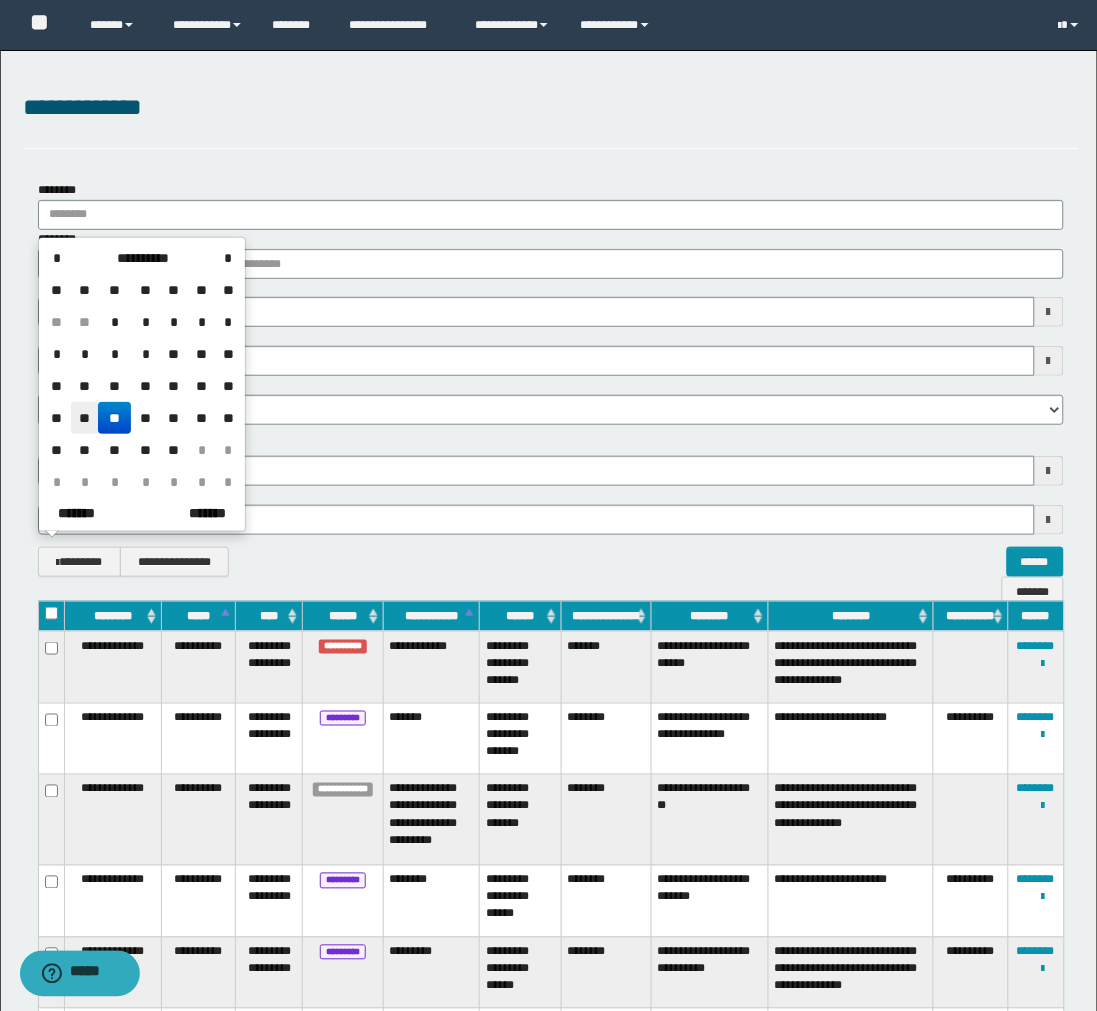 click on "**" at bounding box center (85, 418) 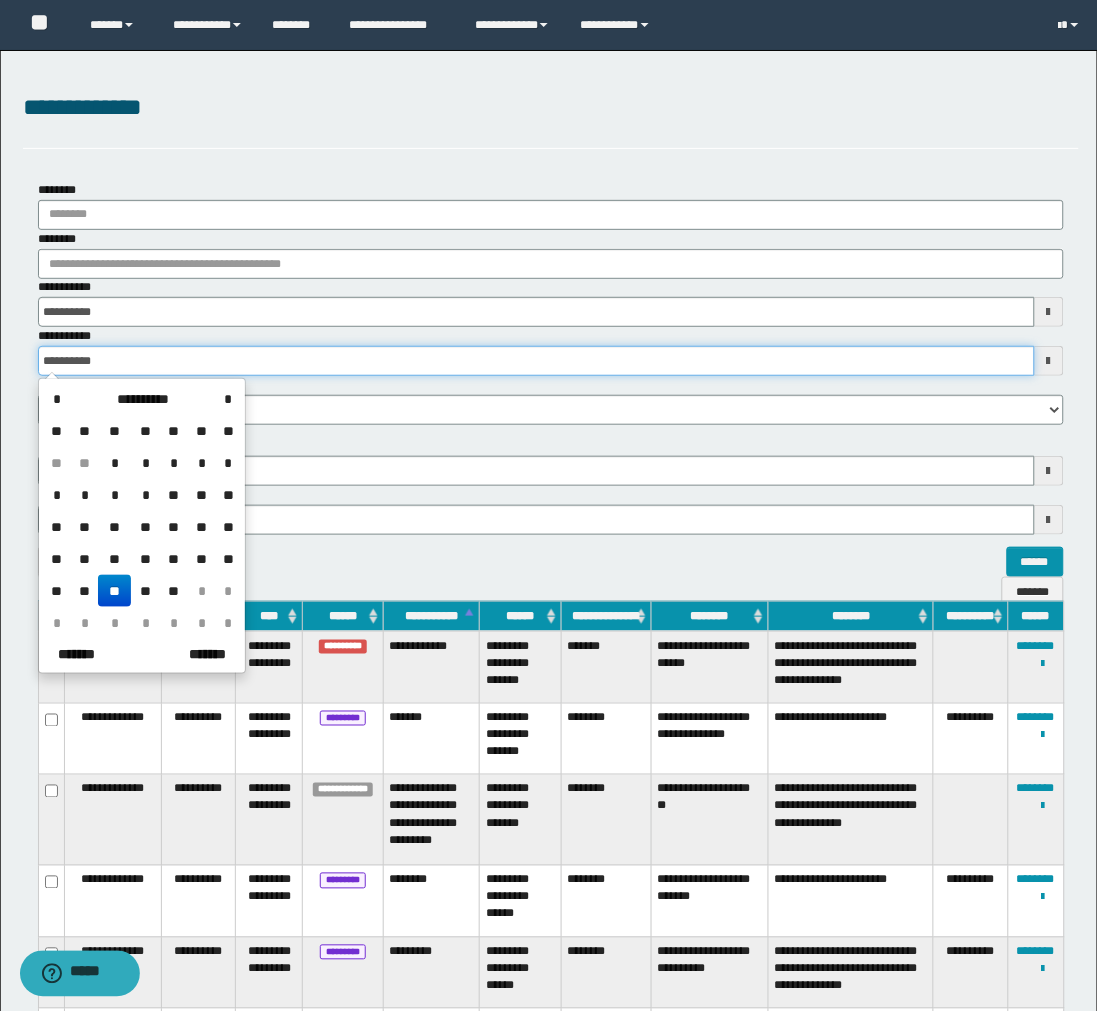 drag, startPoint x: 115, startPoint y: 361, endPoint x: -3, endPoint y: 368, distance: 118.20744 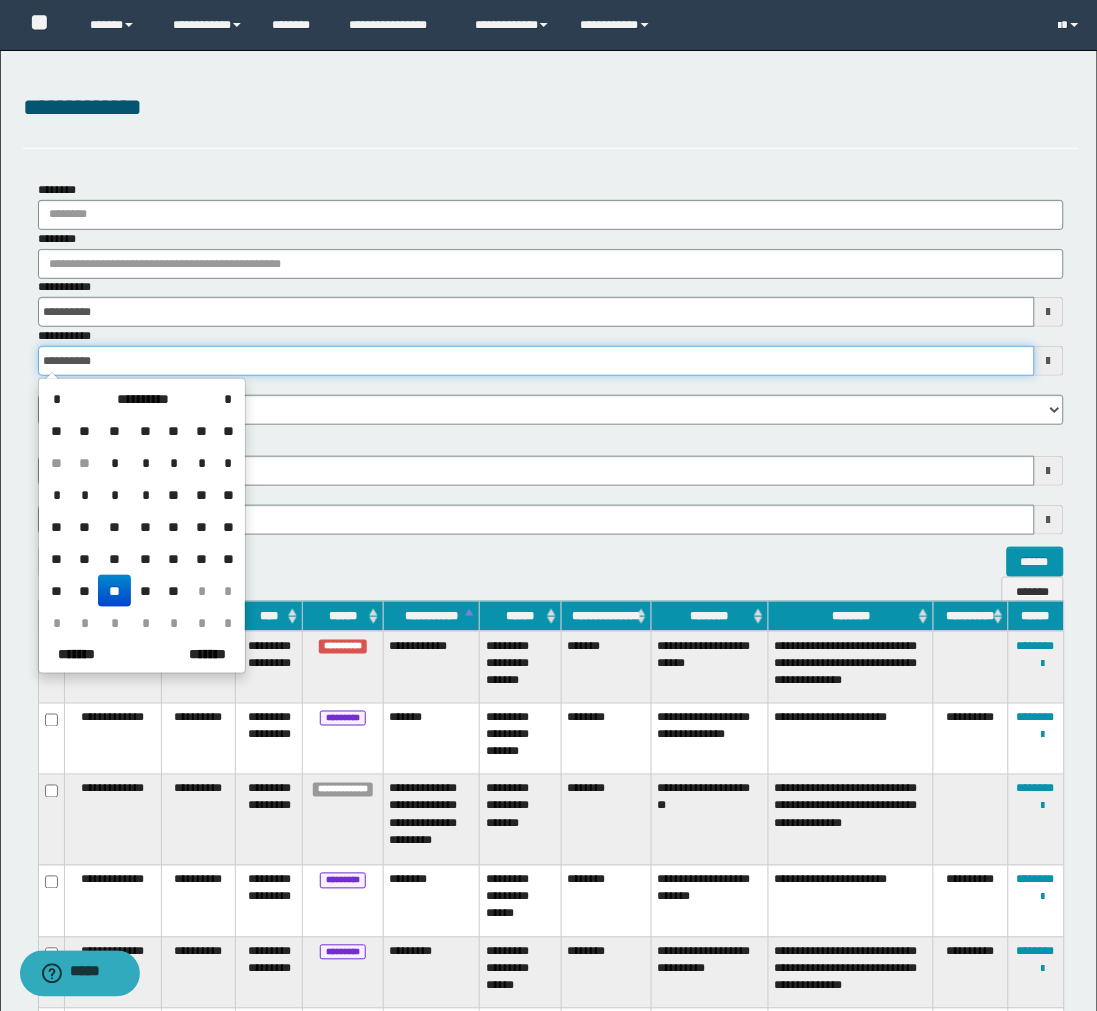 click on "**********" at bounding box center (549, 505) 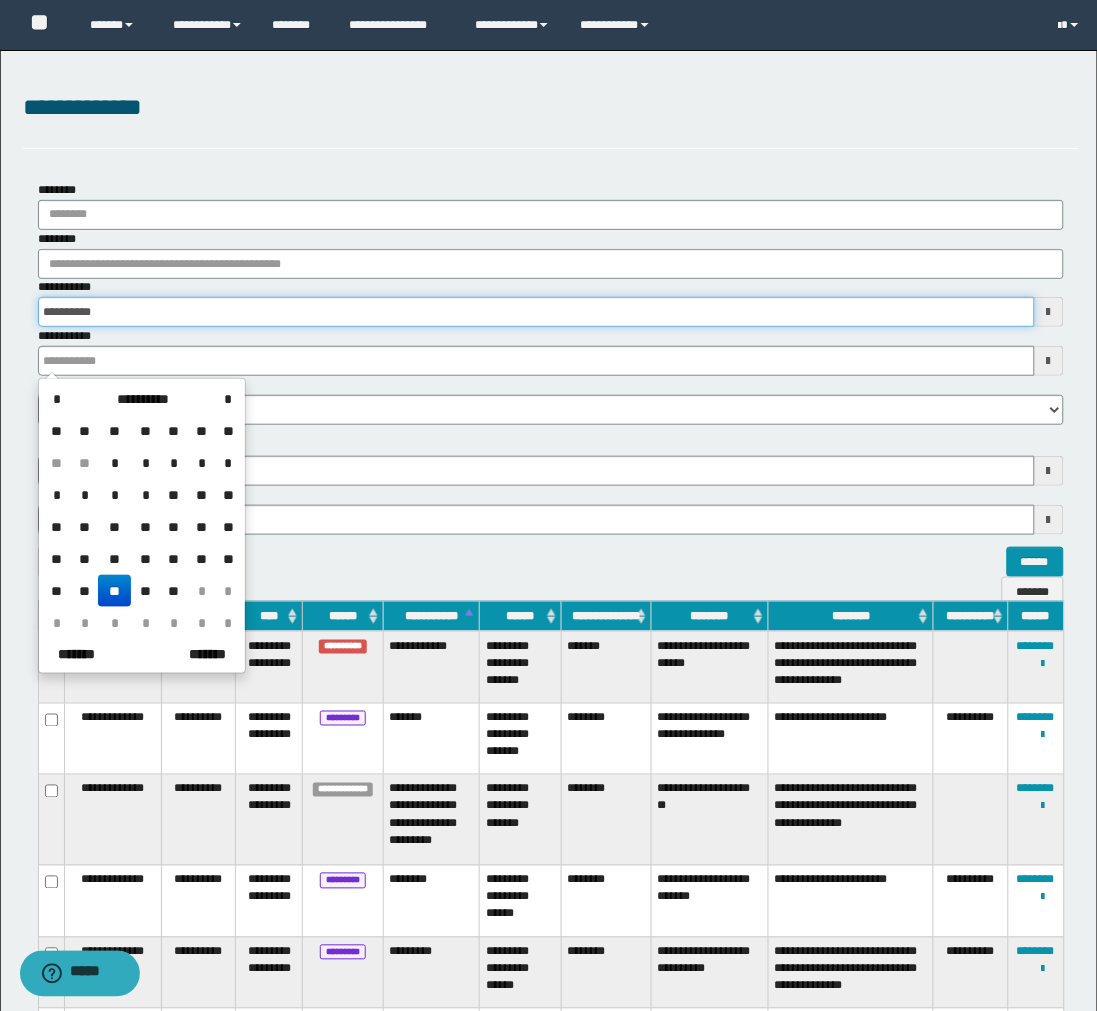 type 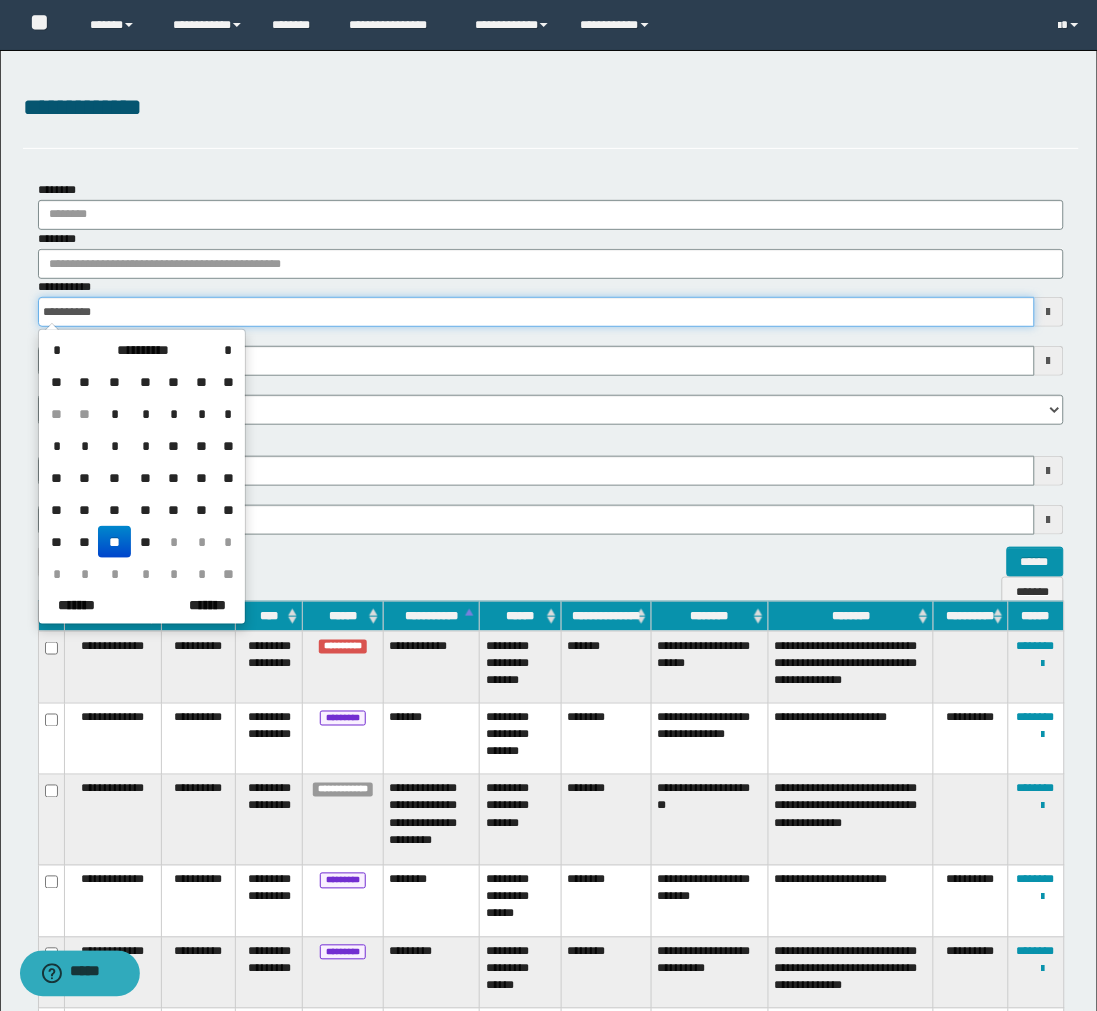 drag, startPoint x: 125, startPoint y: 314, endPoint x: -3, endPoint y: 336, distance: 129.87686 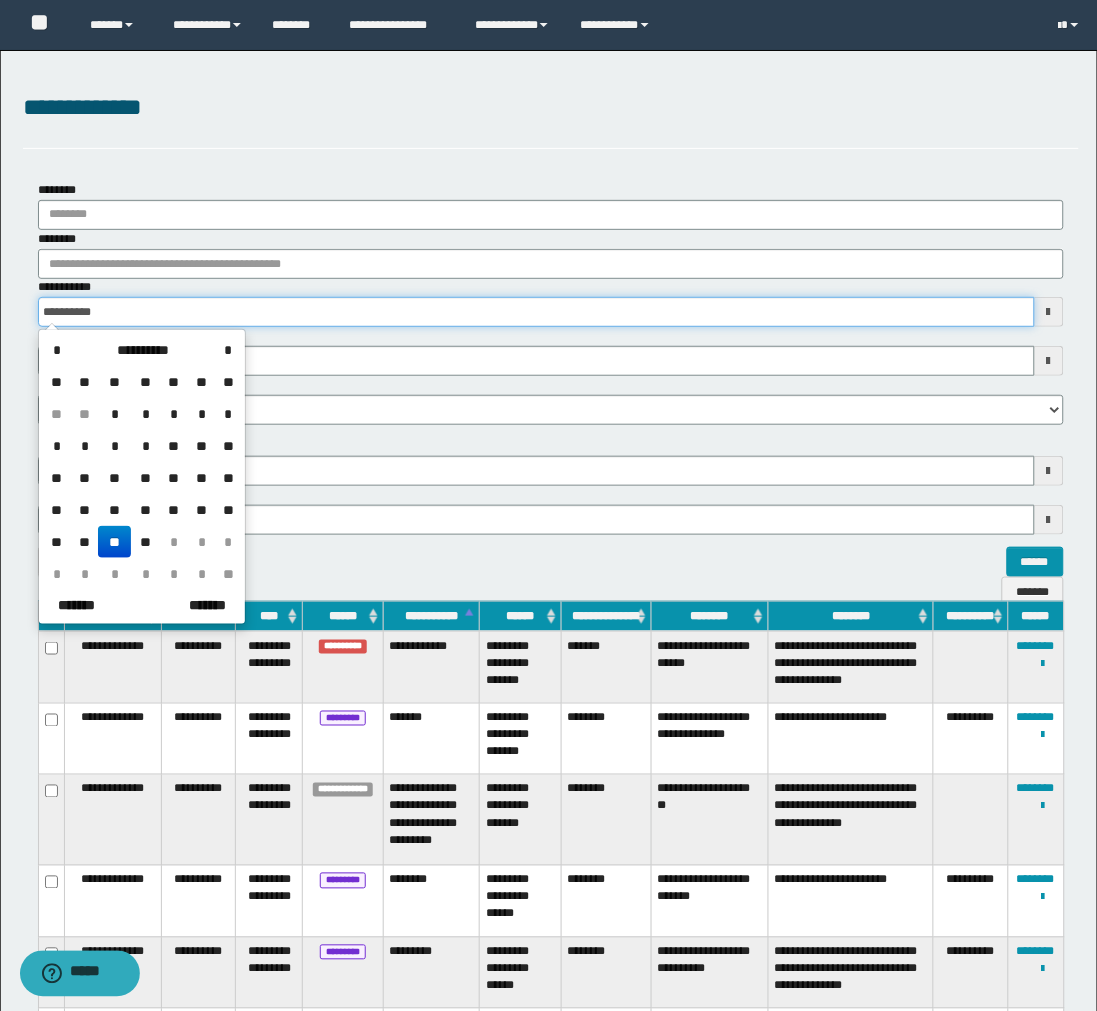 click on "**********" at bounding box center [549, 505] 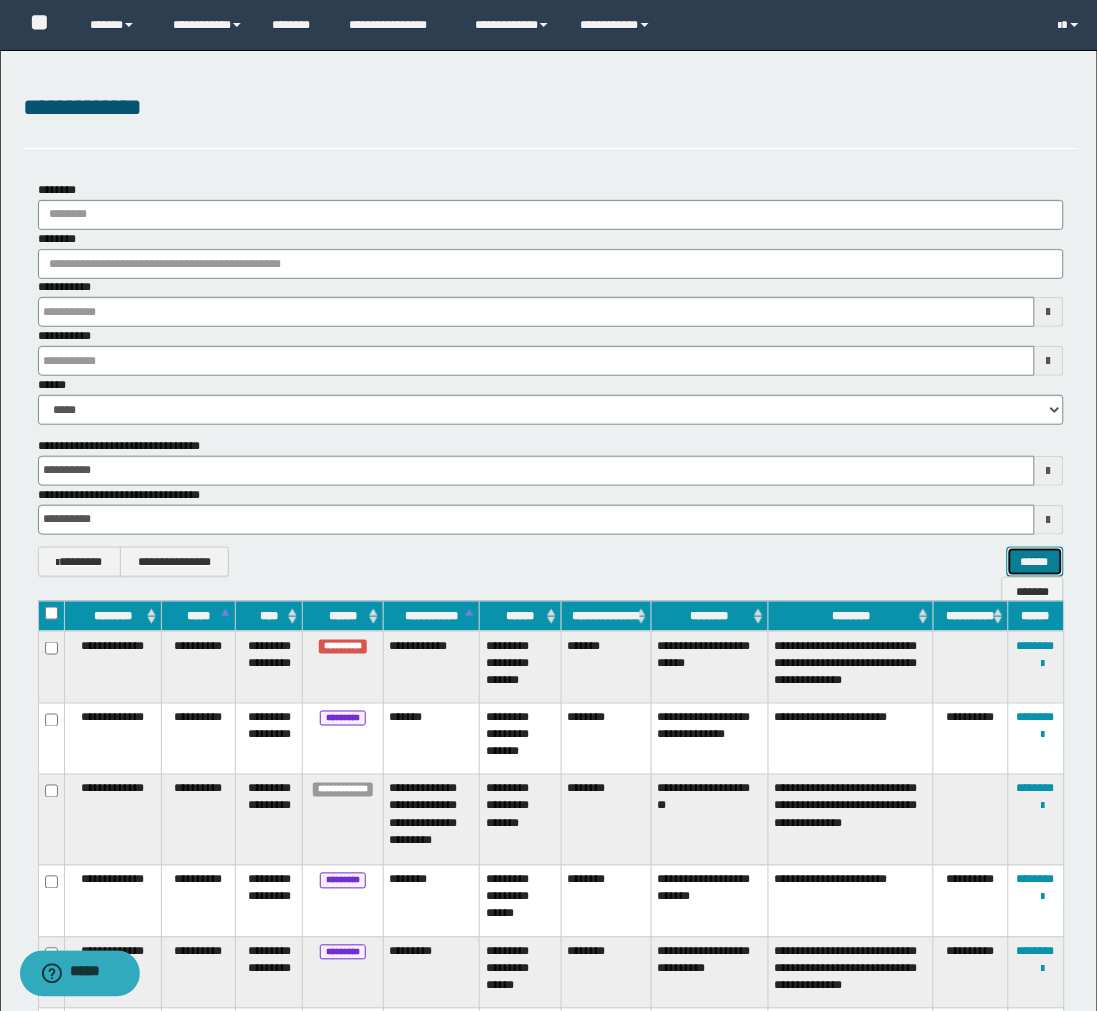 click on "******" at bounding box center (1035, 562) 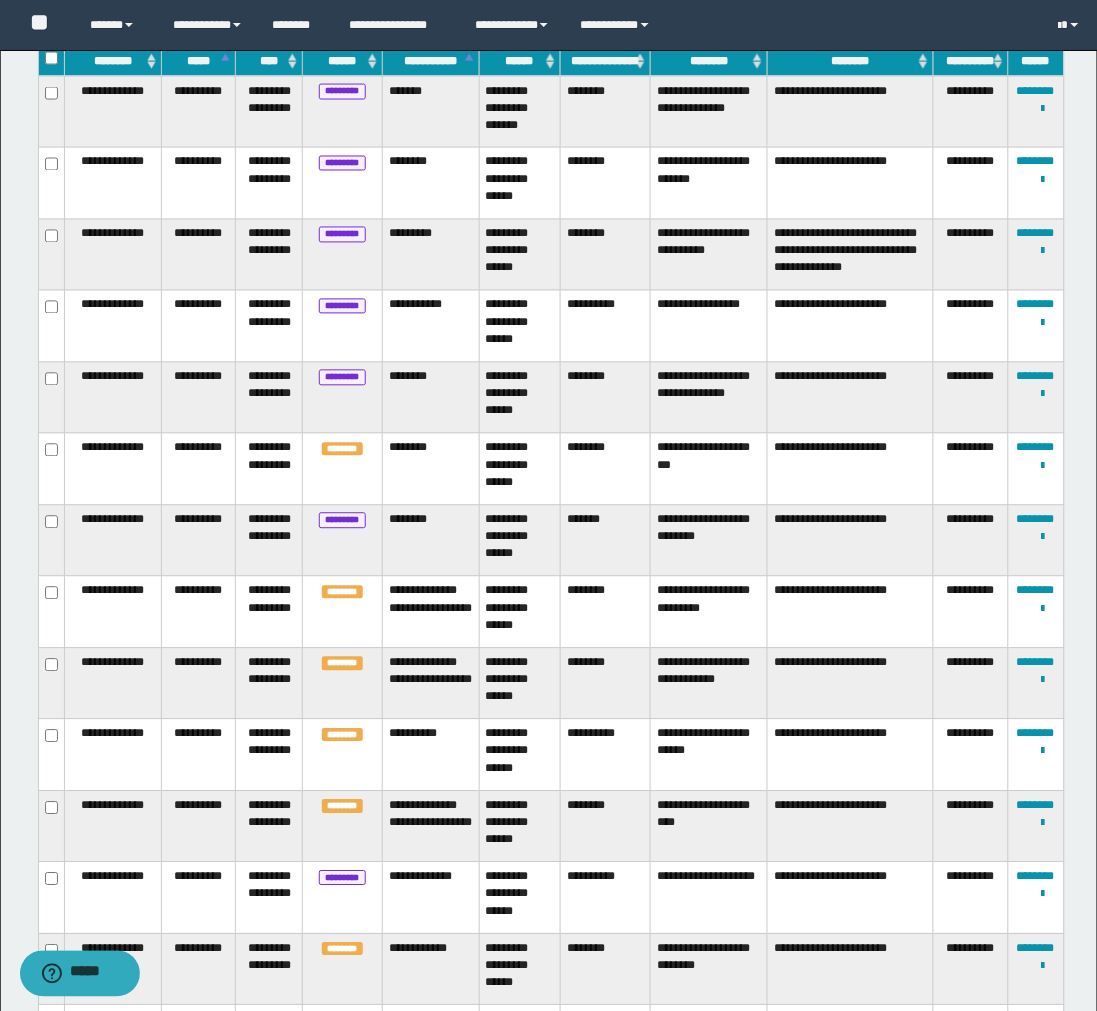 scroll, scrollTop: 305, scrollLeft: 0, axis: vertical 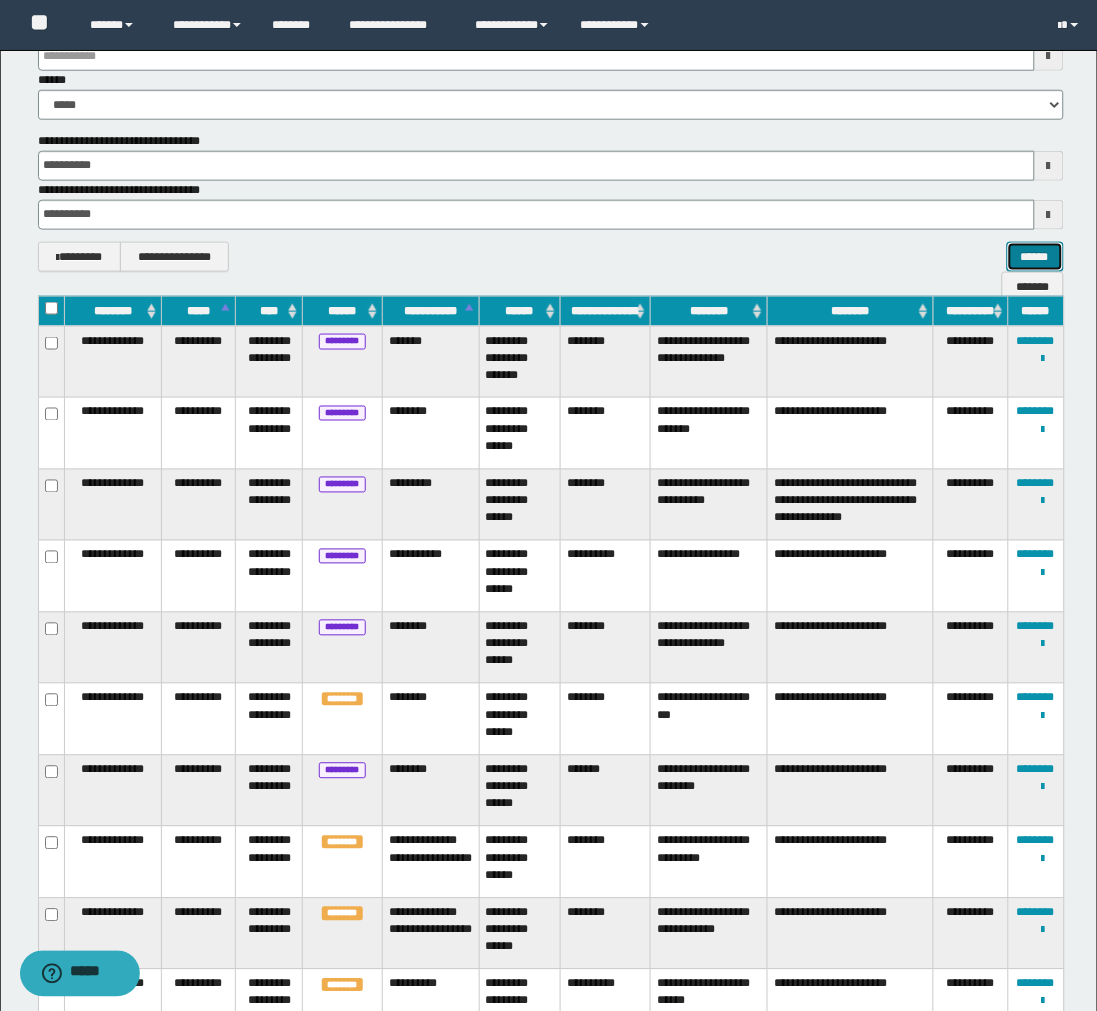 type 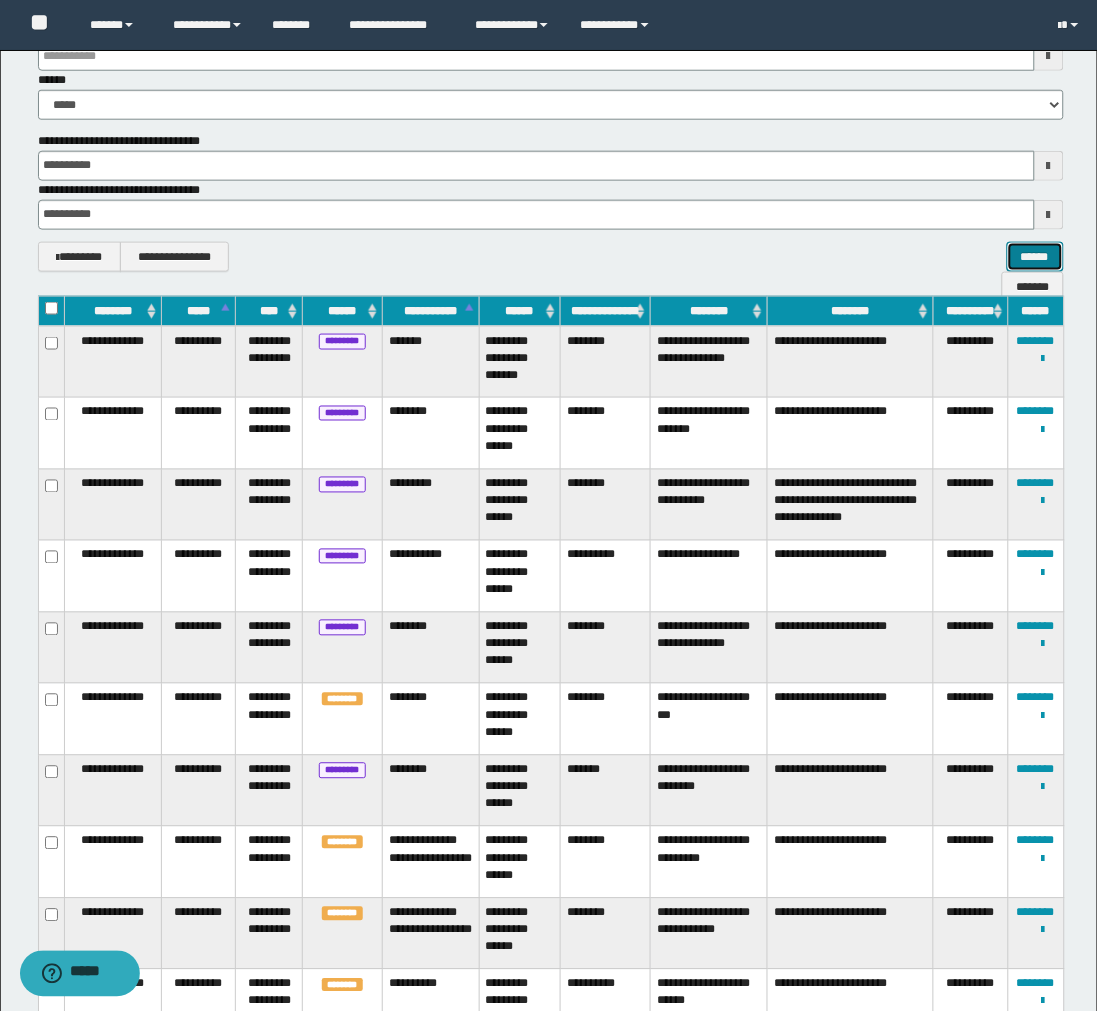scroll, scrollTop: 0, scrollLeft: 0, axis: both 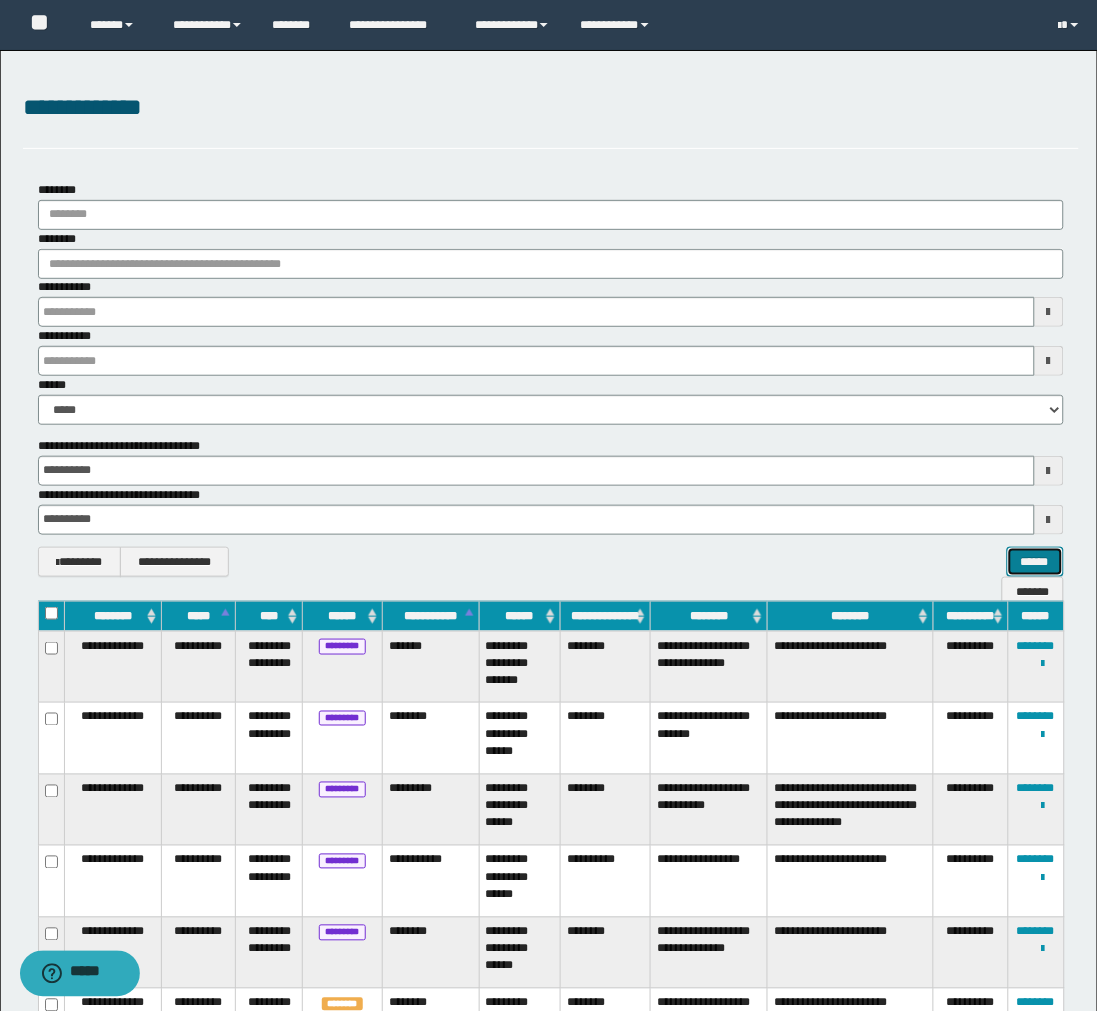 type 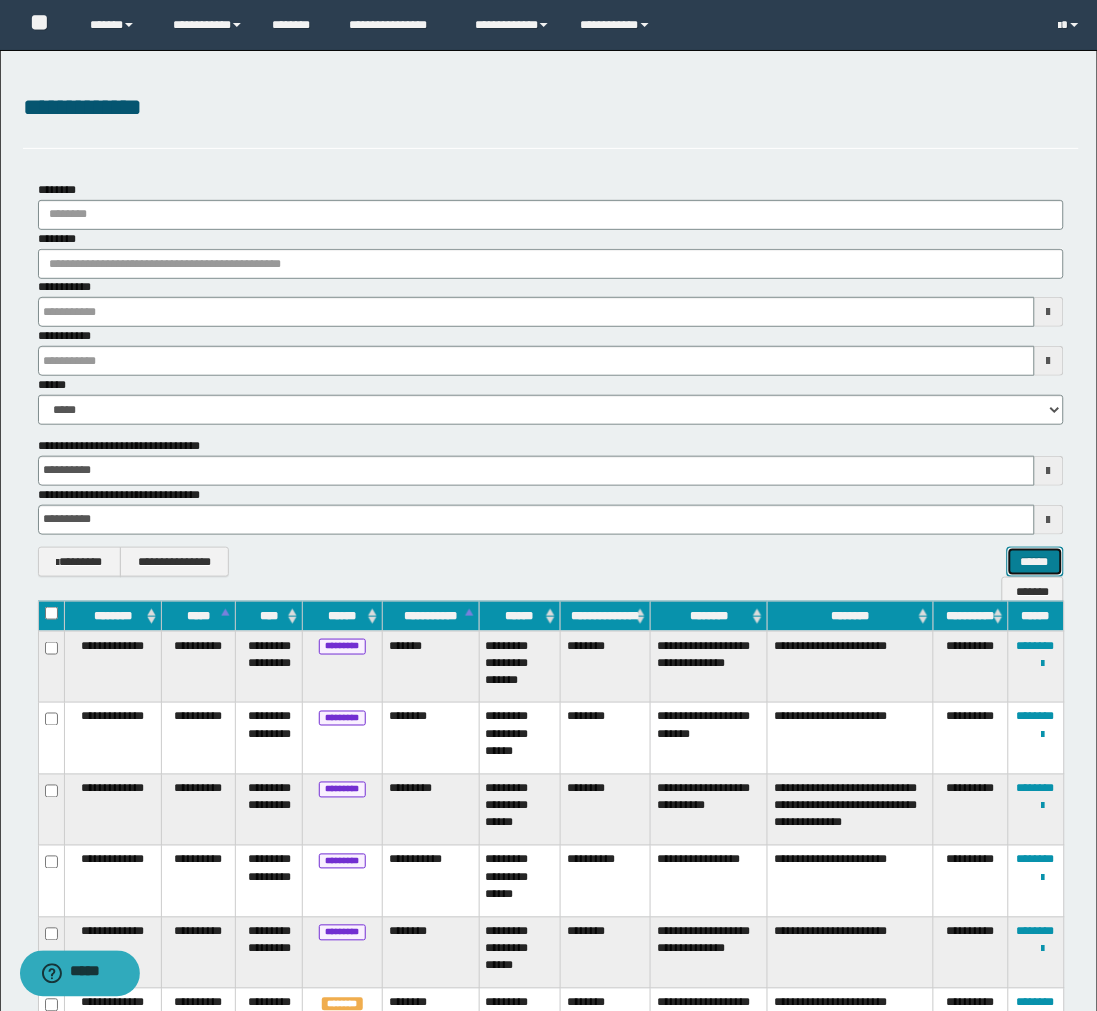 type 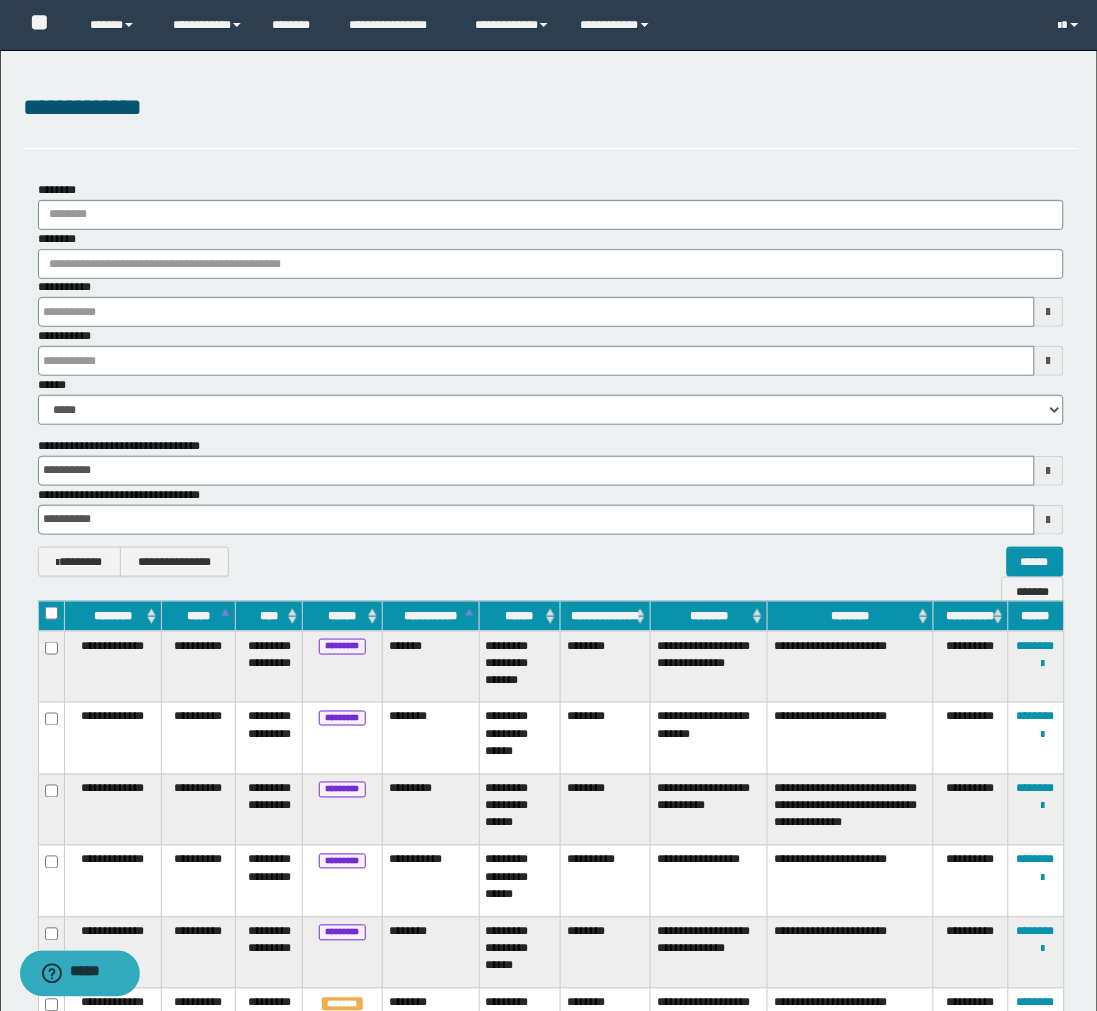 click on "******" at bounding box center (343, 616) 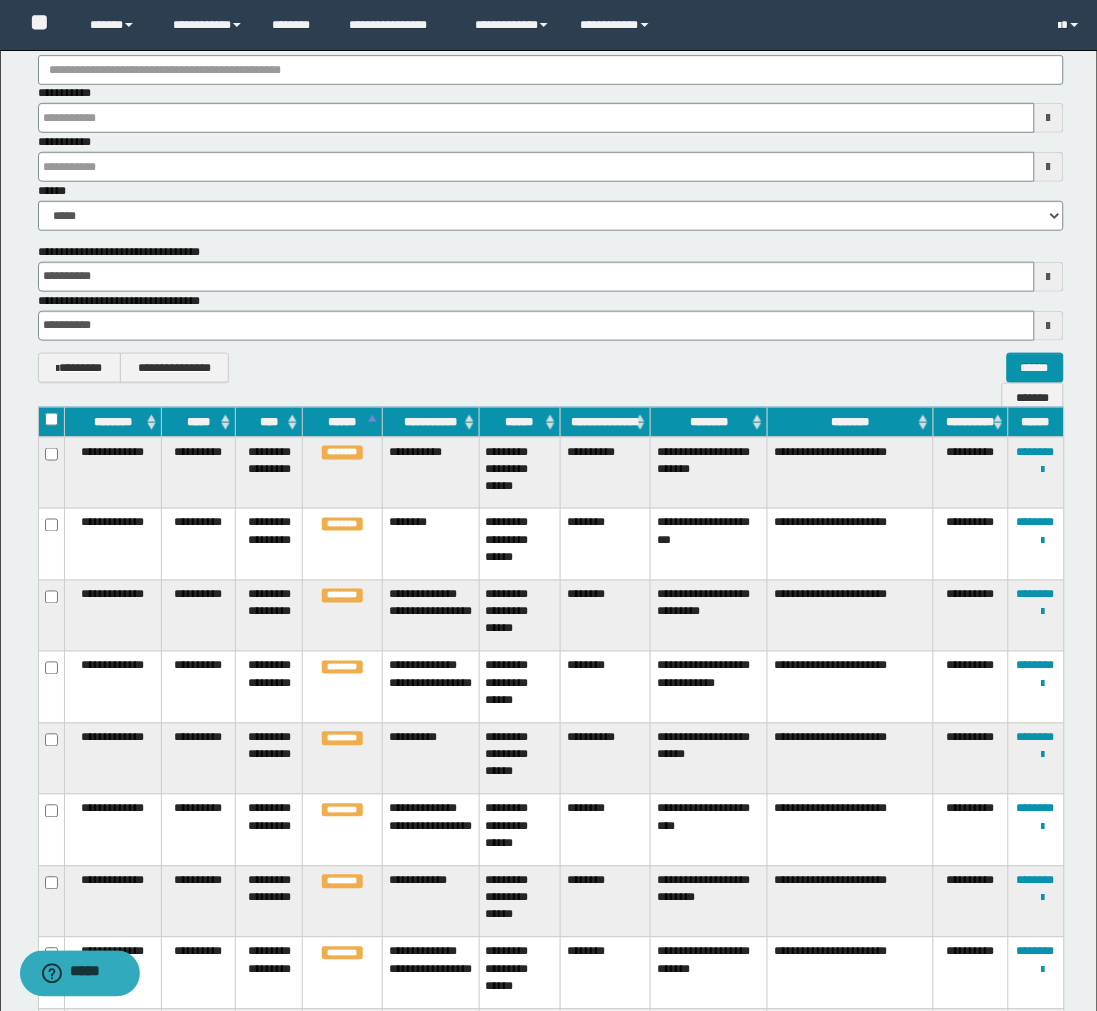 scroll, scrollTop: 0, scrollLeft: 0, axis: both 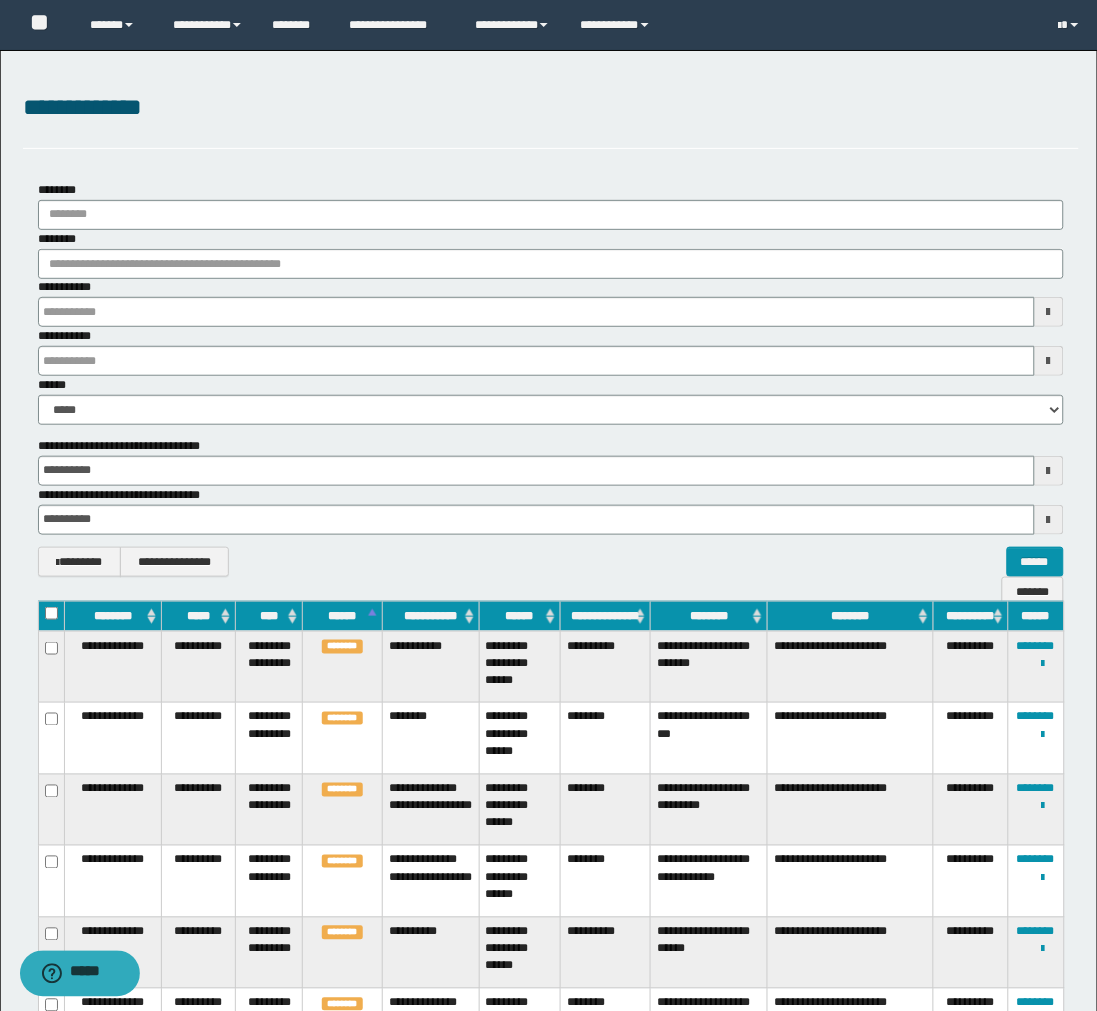 type 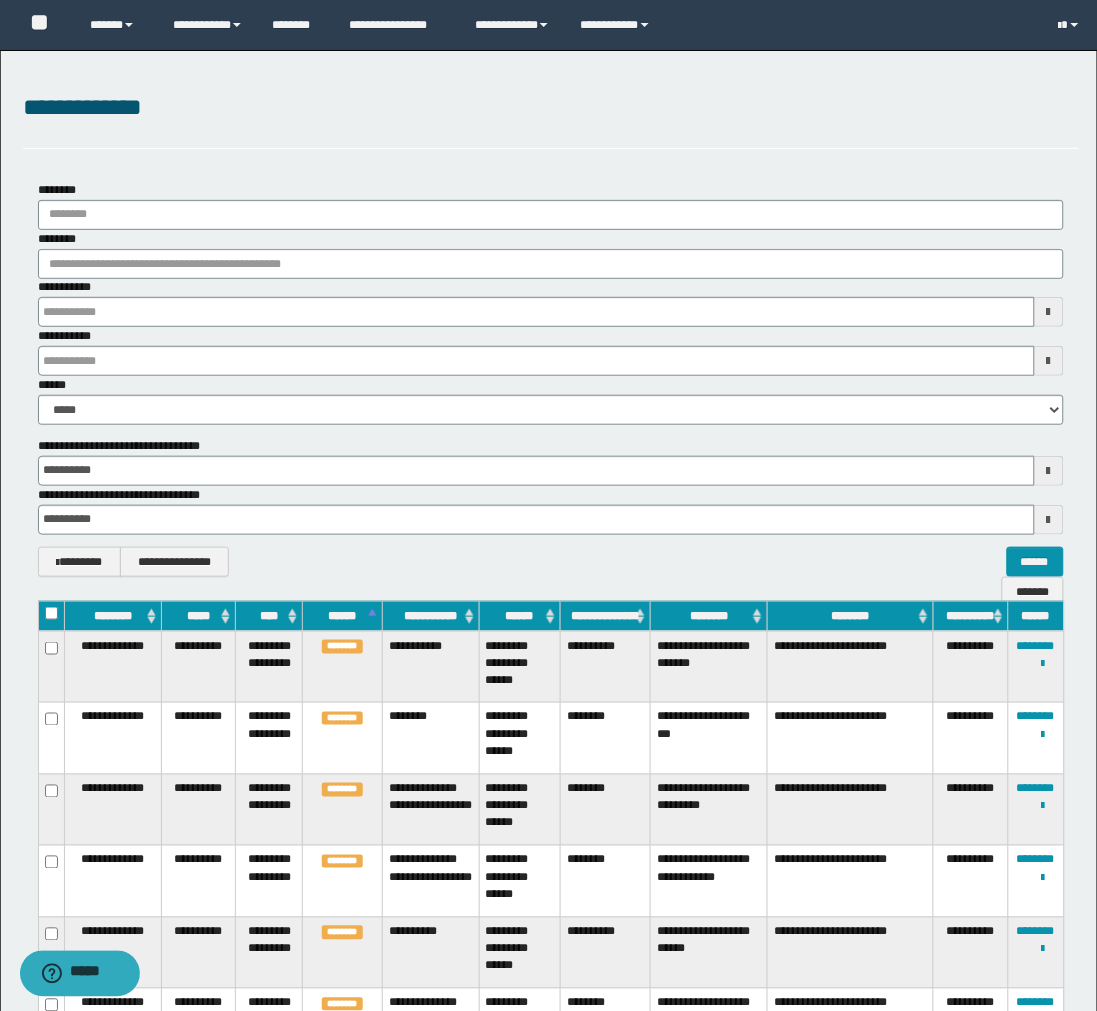 type 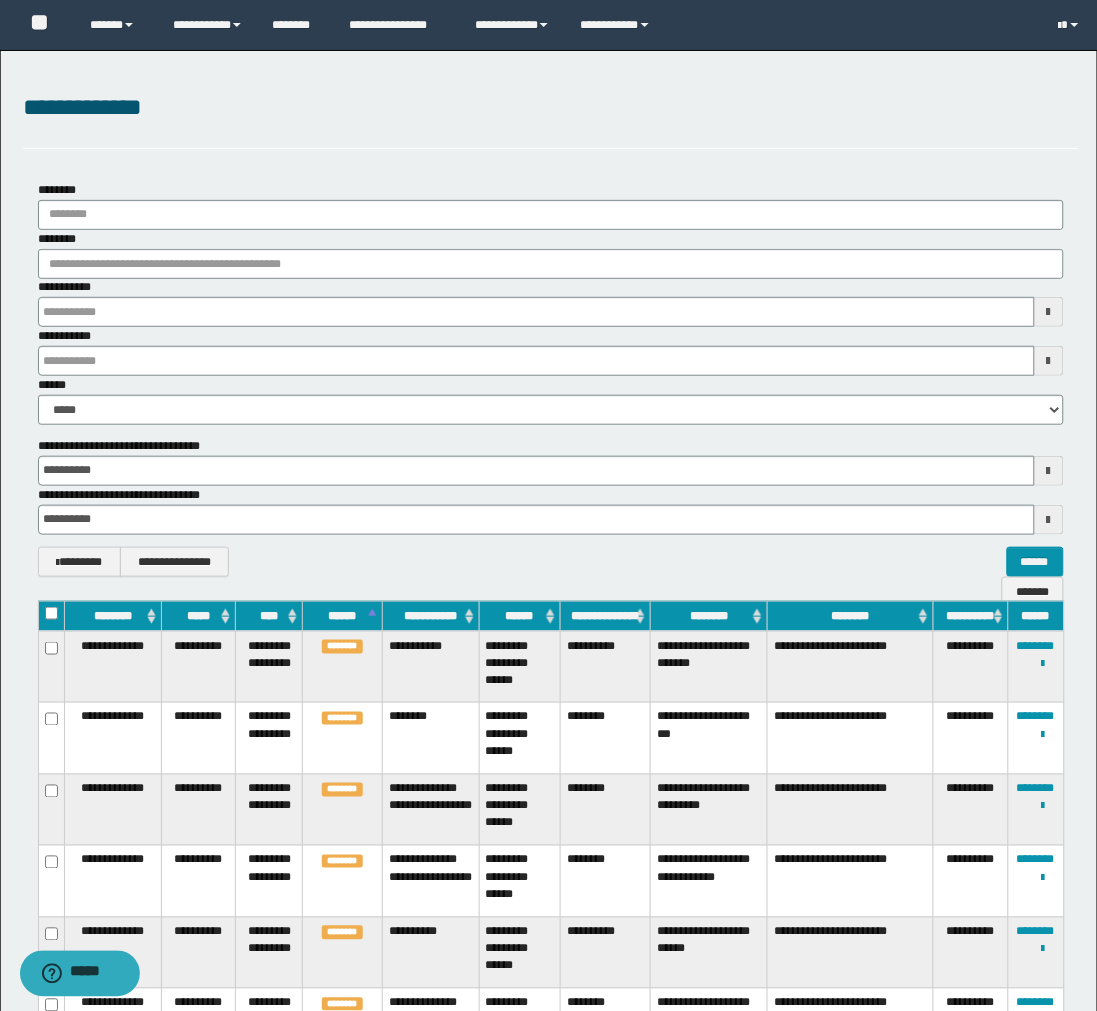 type 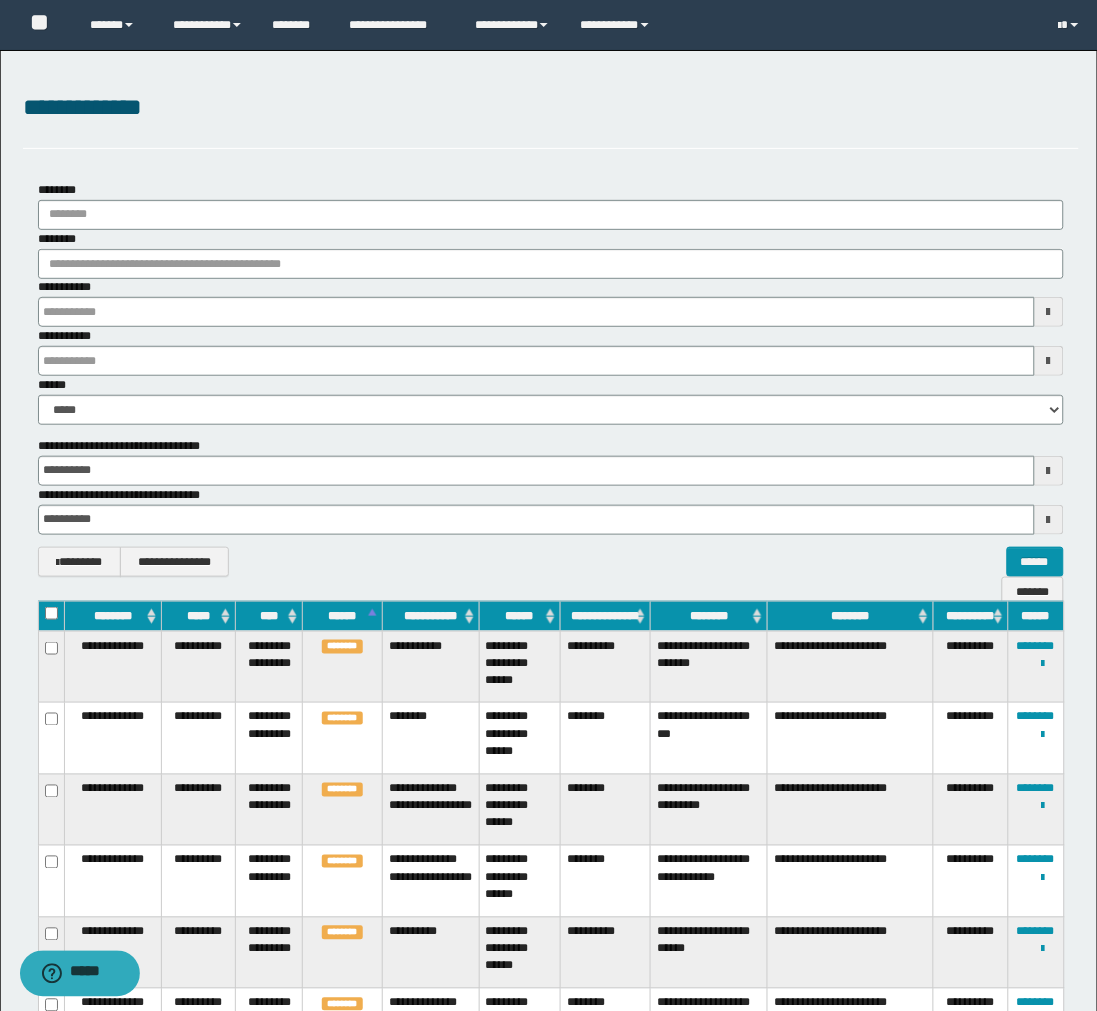 type 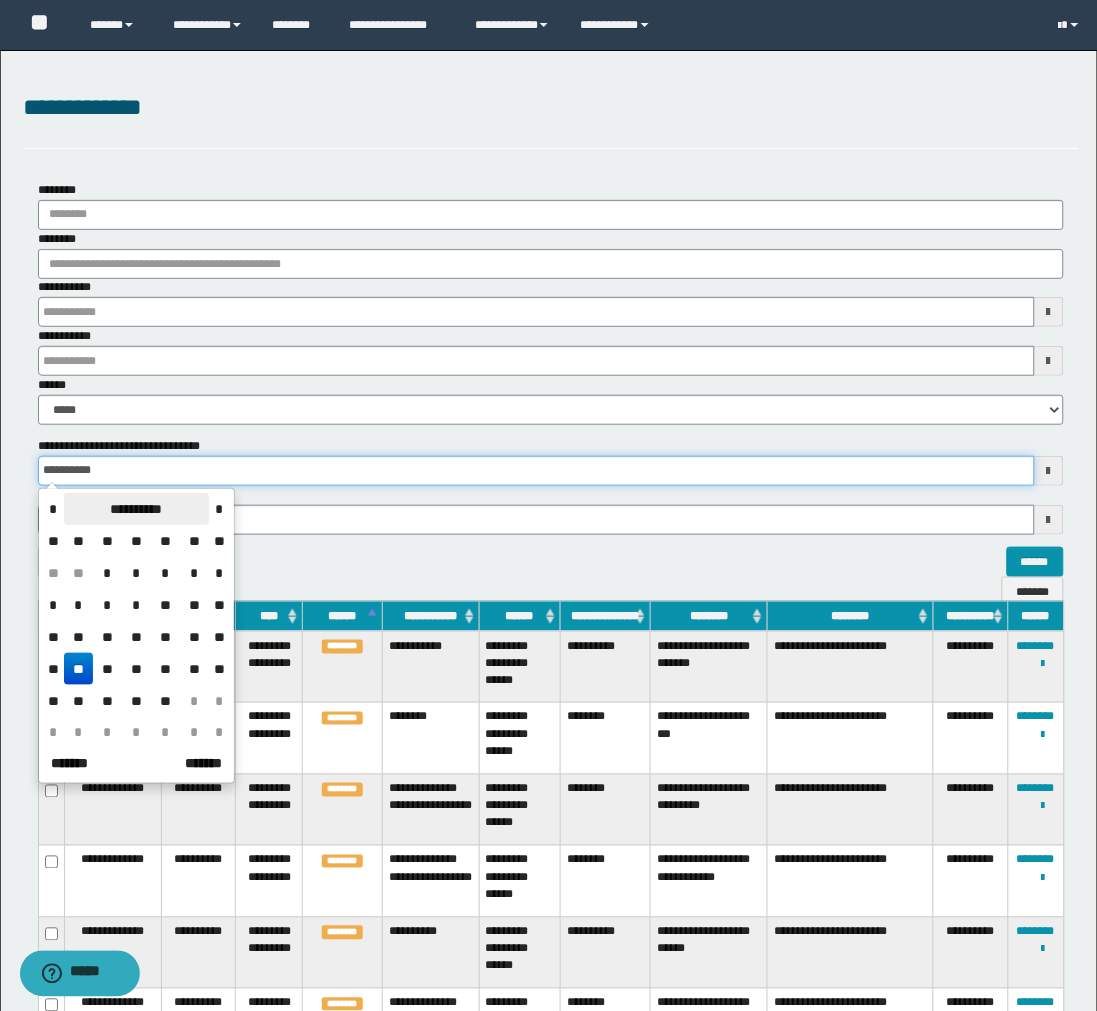 drag, startPoint x: 125, startPoint y: 476, endPoint x: 128, endPoint y: 496, distance: 20.22375 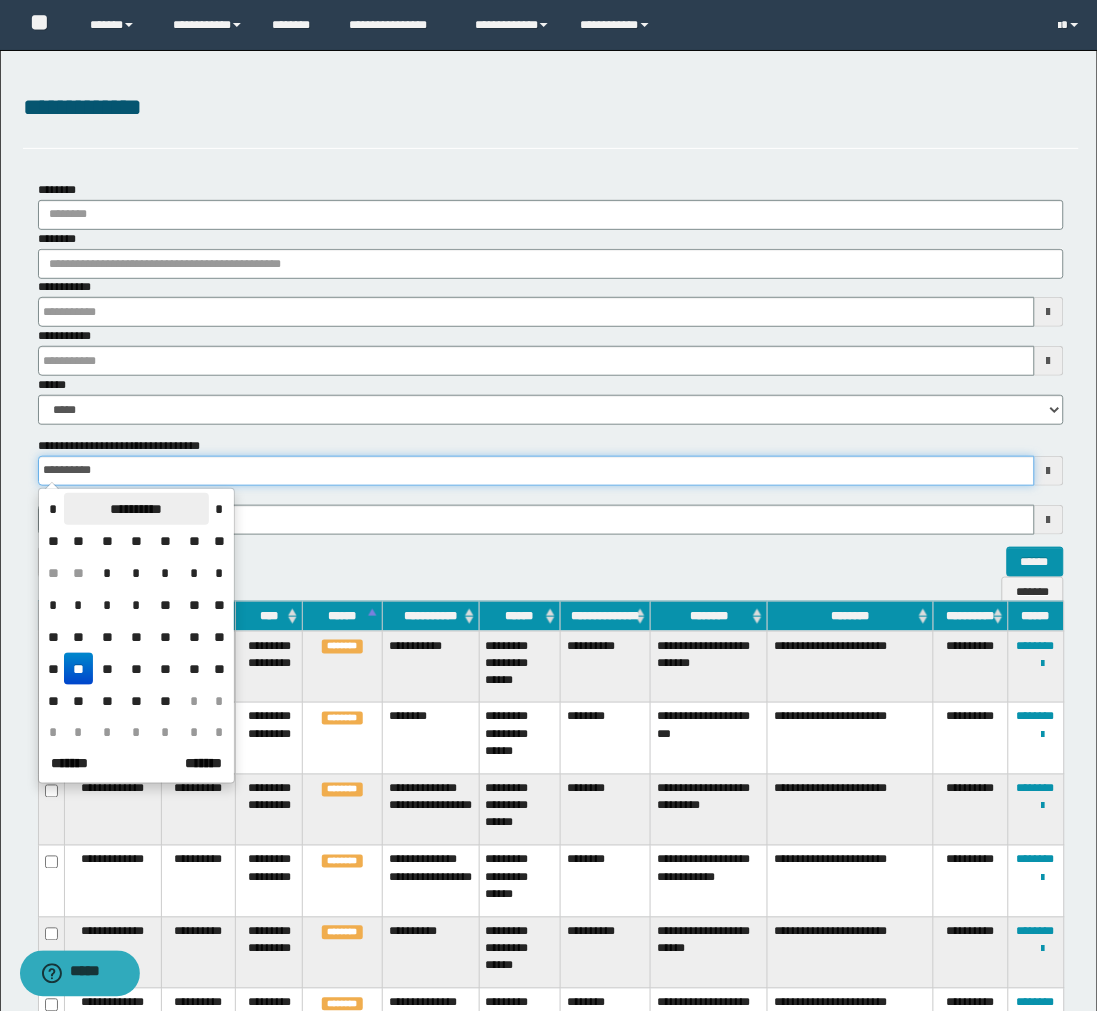 click on "**********" at bounding box center (536, 471) 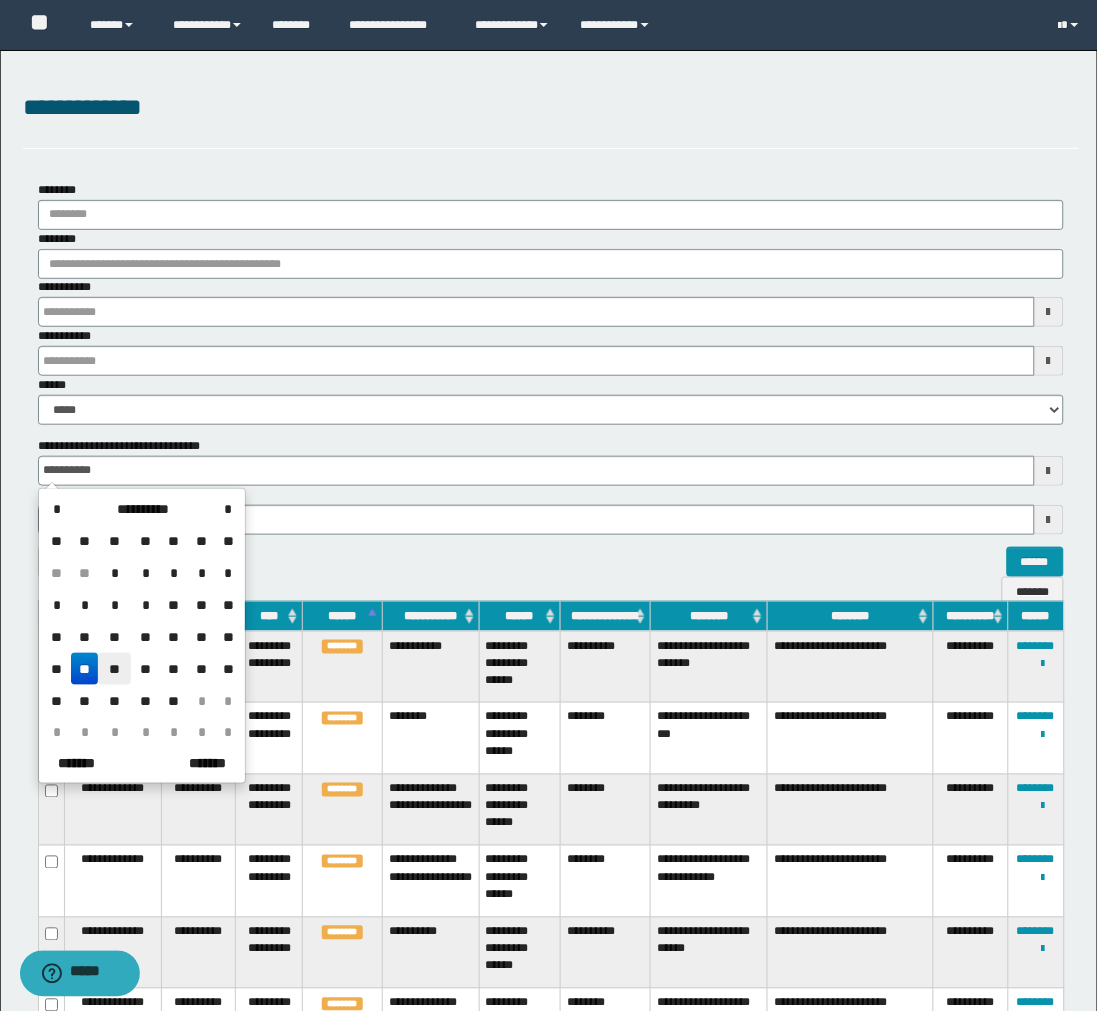click on "**" at bounding box center [114, 669] 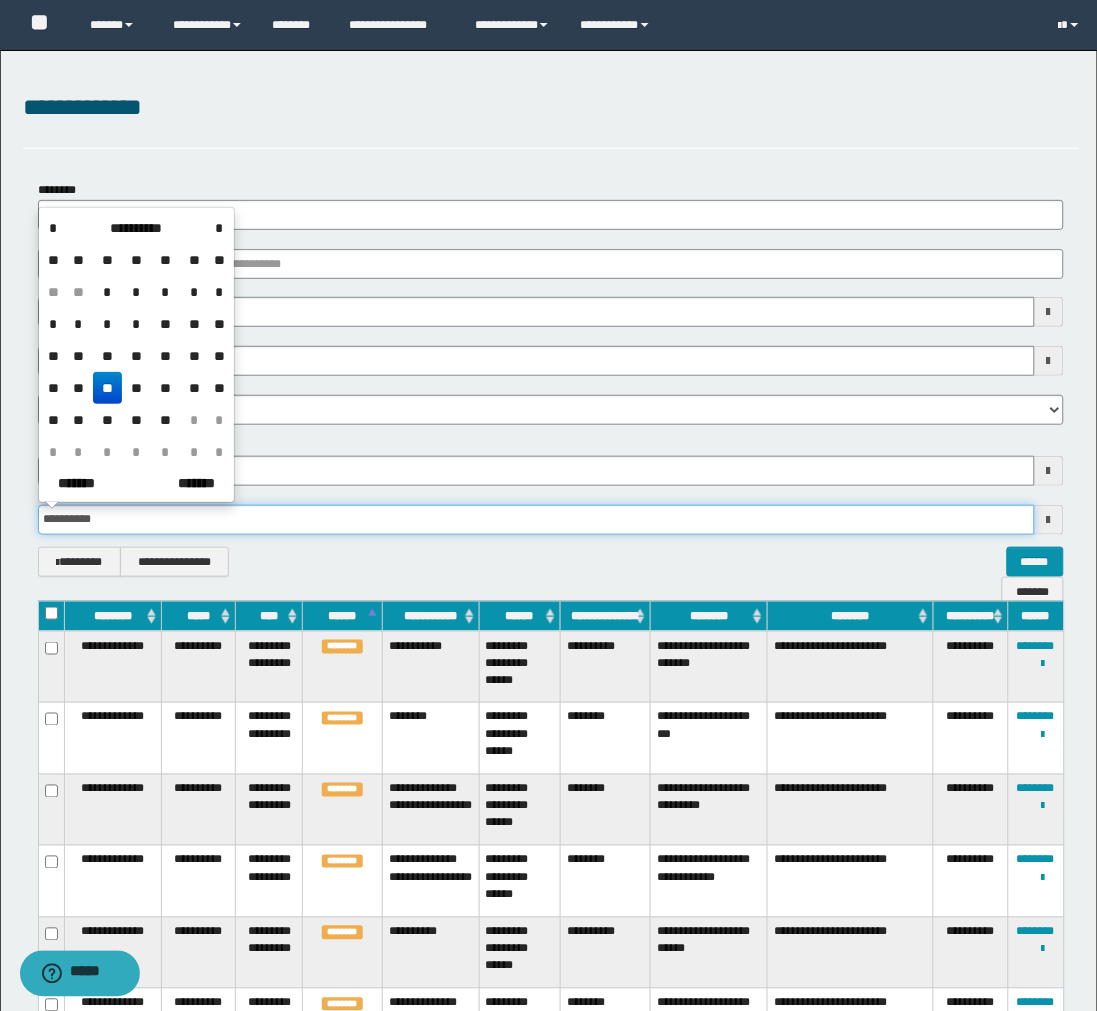 click on "**********" at bounding box center [536, 520] 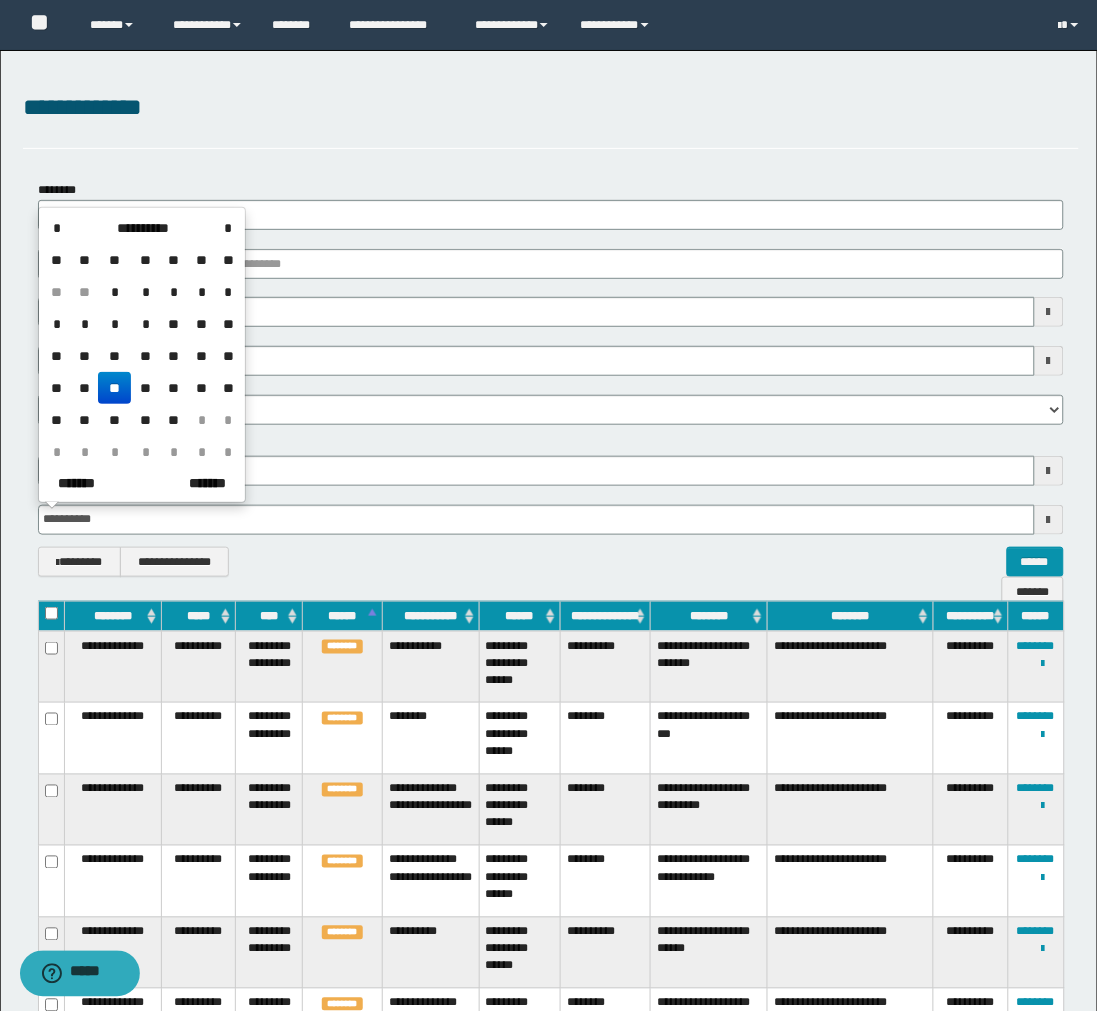 click on "**" at bounding box center [114, 388] 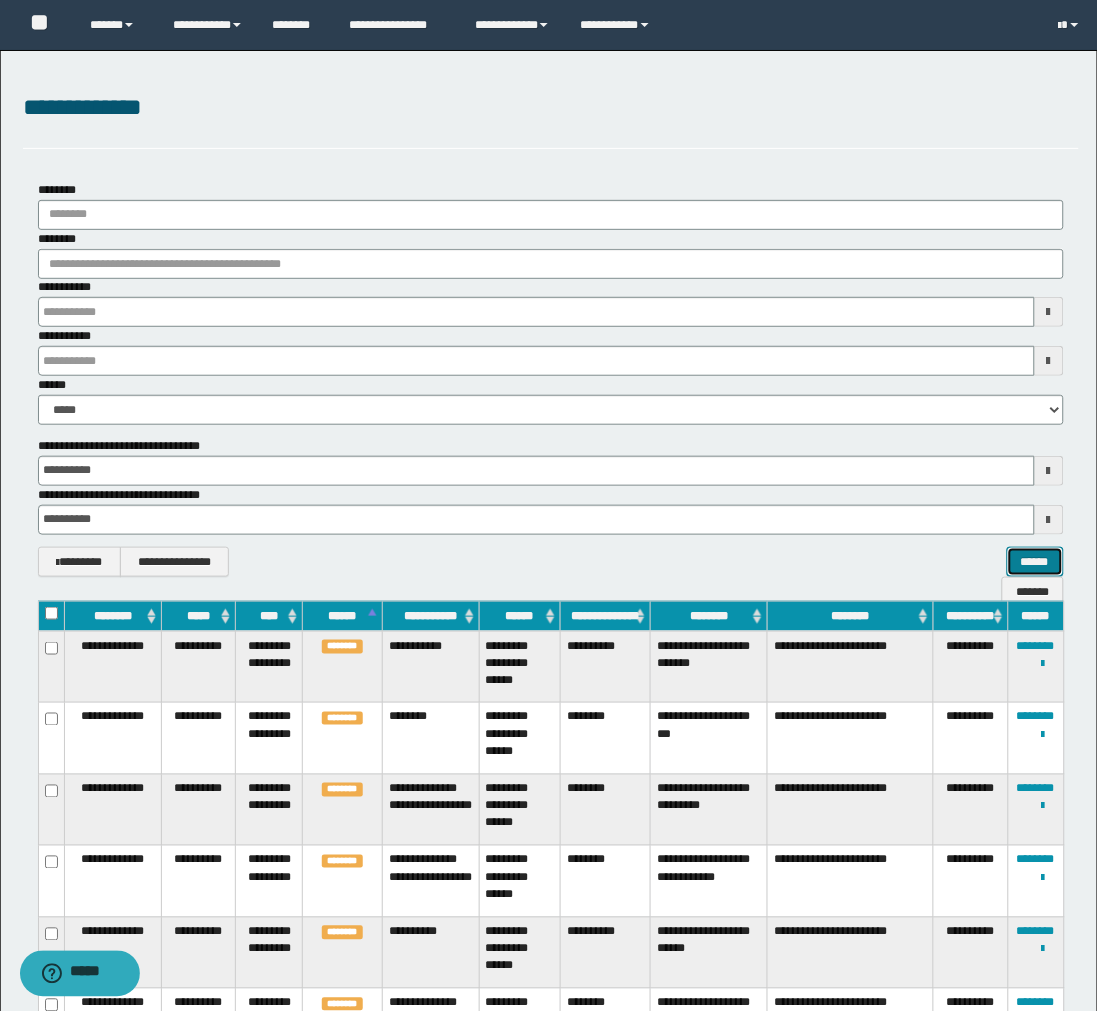 click on "******" at bounding box center (1035, 562) 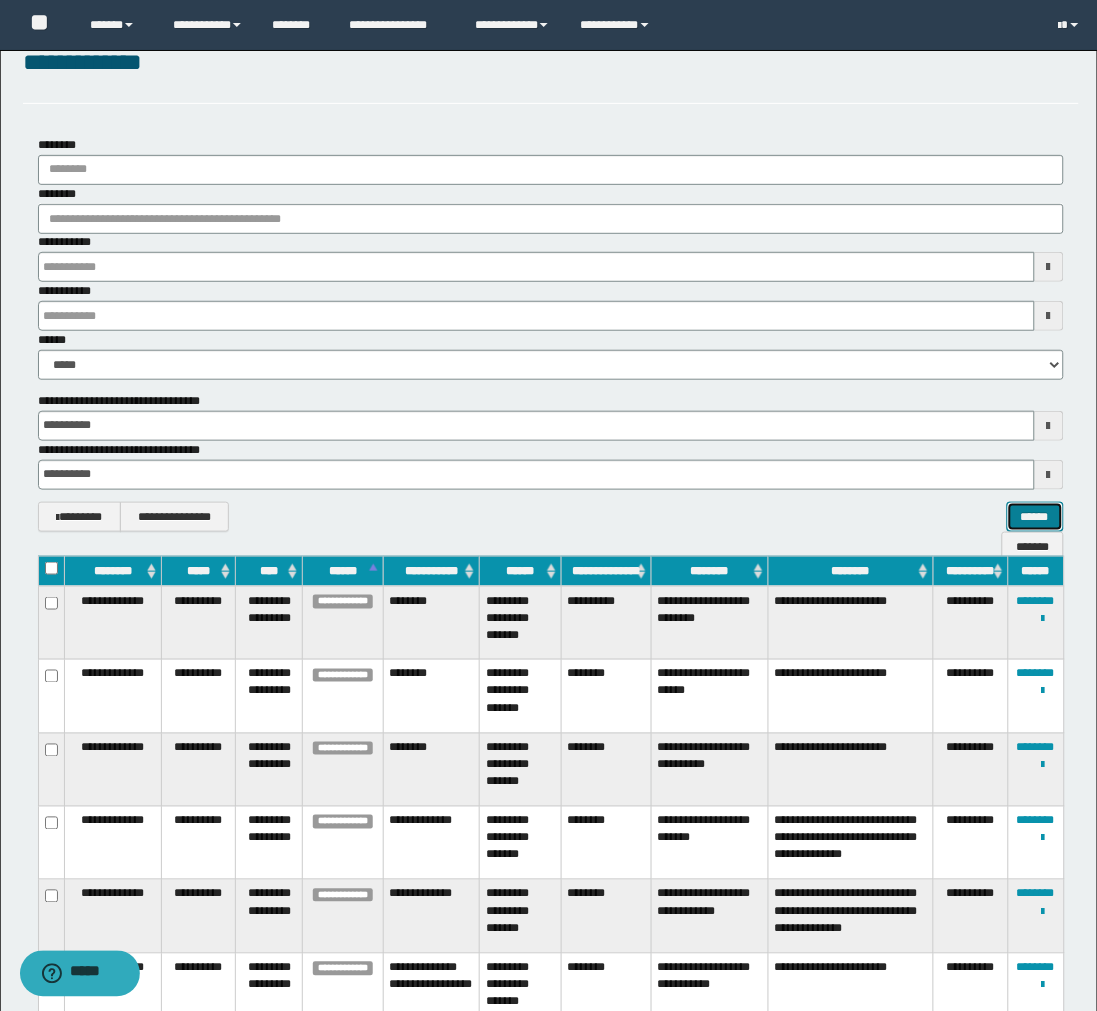scroll, scrollTop: 0, scrollLeft: 0, axis: both 